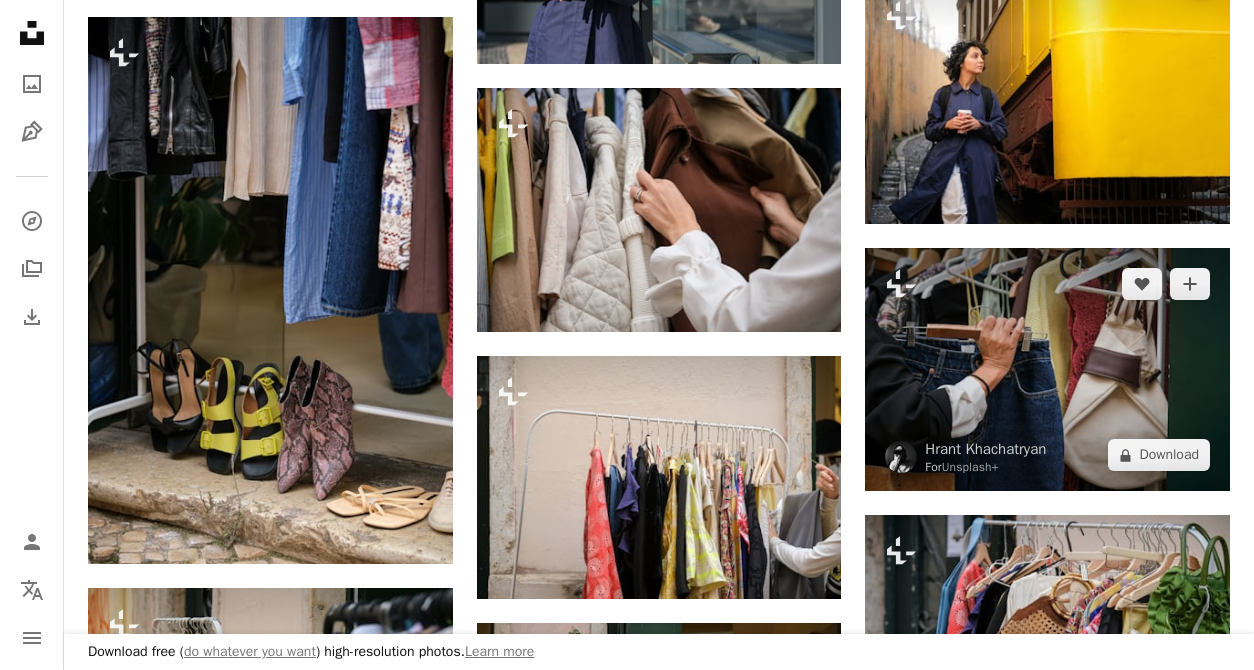 scroll, scrollTop: 12094, scrollLeft: 0, axis: vertical 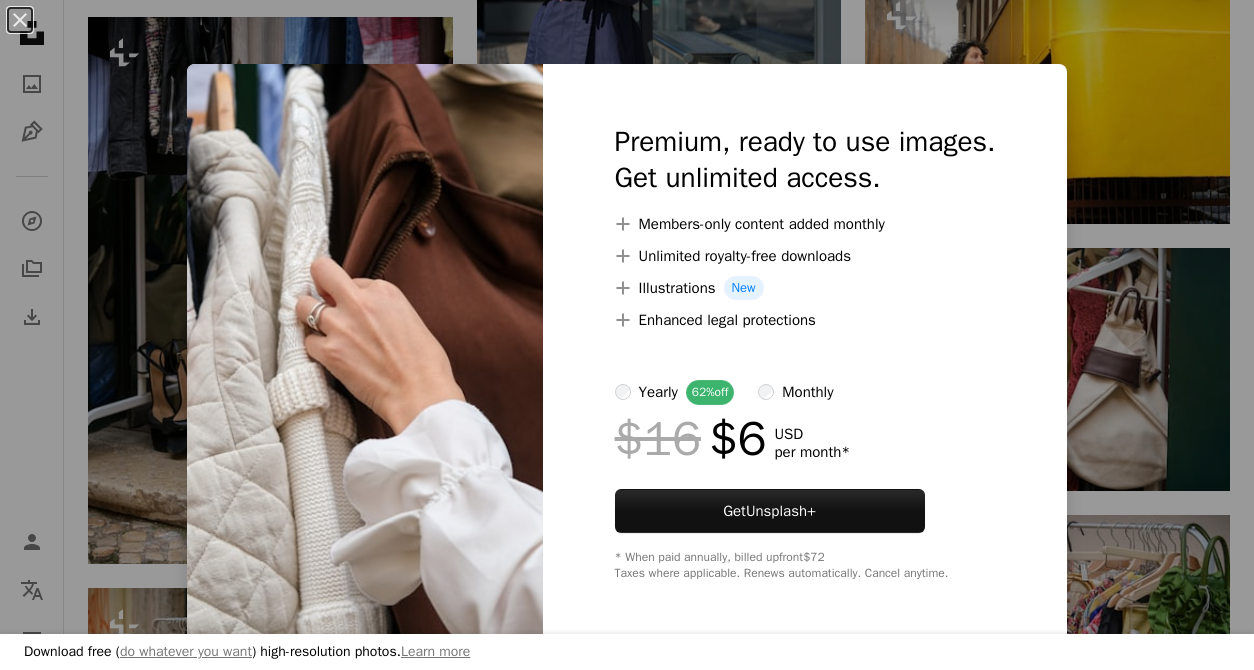 click on "An X shape Download free ( do whatever you want ) high-resolution photos. Learn more Premium, ready to use images. Get unlimited access. A plus sign Members-only content added monthly A plus sign Unlimited royalty-free downloads A plus sign Illustrations New A plus sign Enhanced legal protections yearly 62% off monthly $16 $6 USD per month * Get Unsplash+ * When paid annually, billed upfront $72 Taxes where applicable. Renews automatically. Cancel anytime." at bounding box center [627, 335] 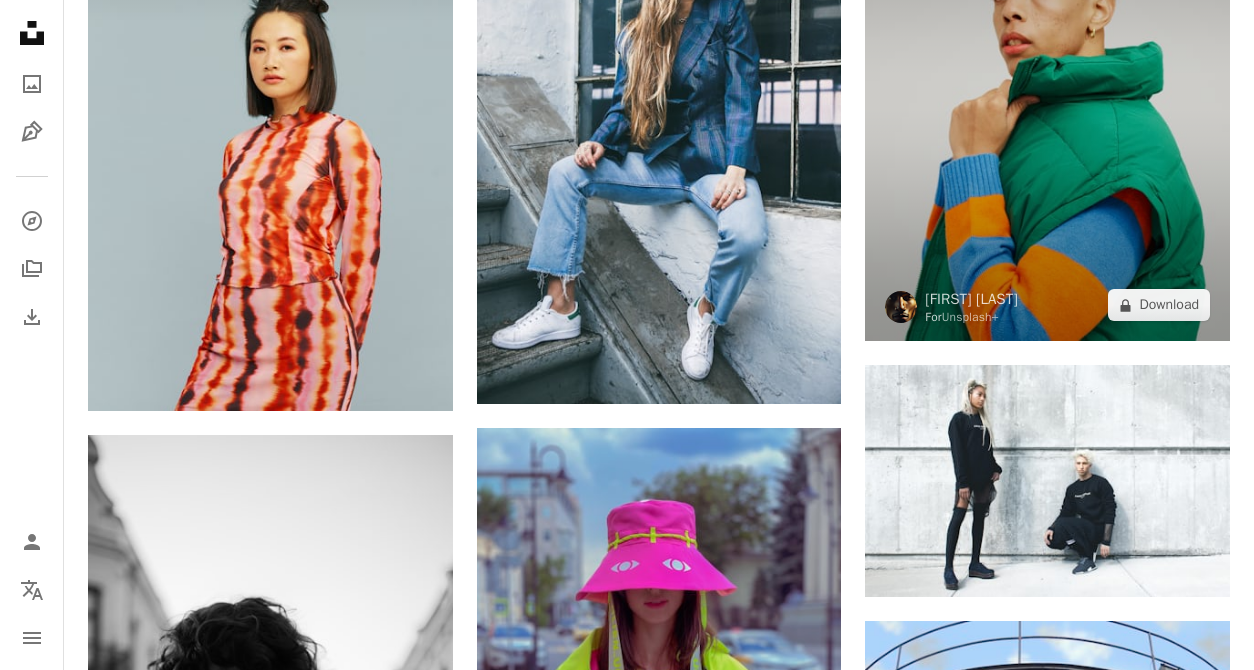 scroll, scrollTop: 12145, scrollLeft: 0, axis: vertical 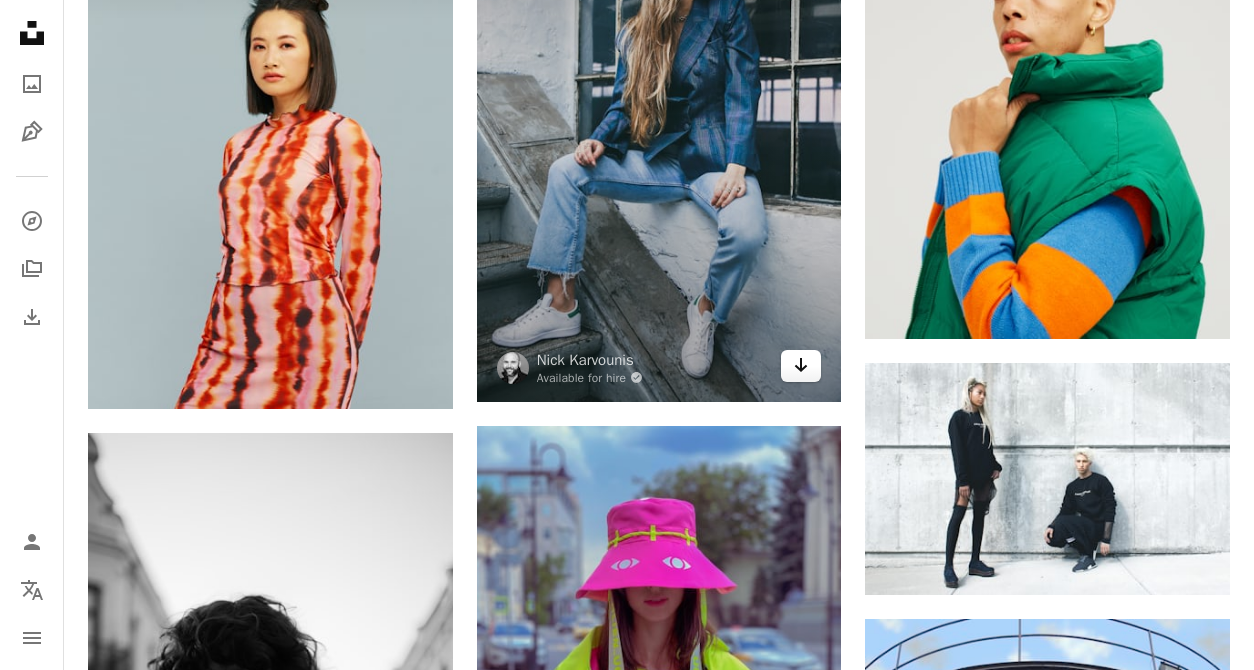 click on "Arrow pointing down" 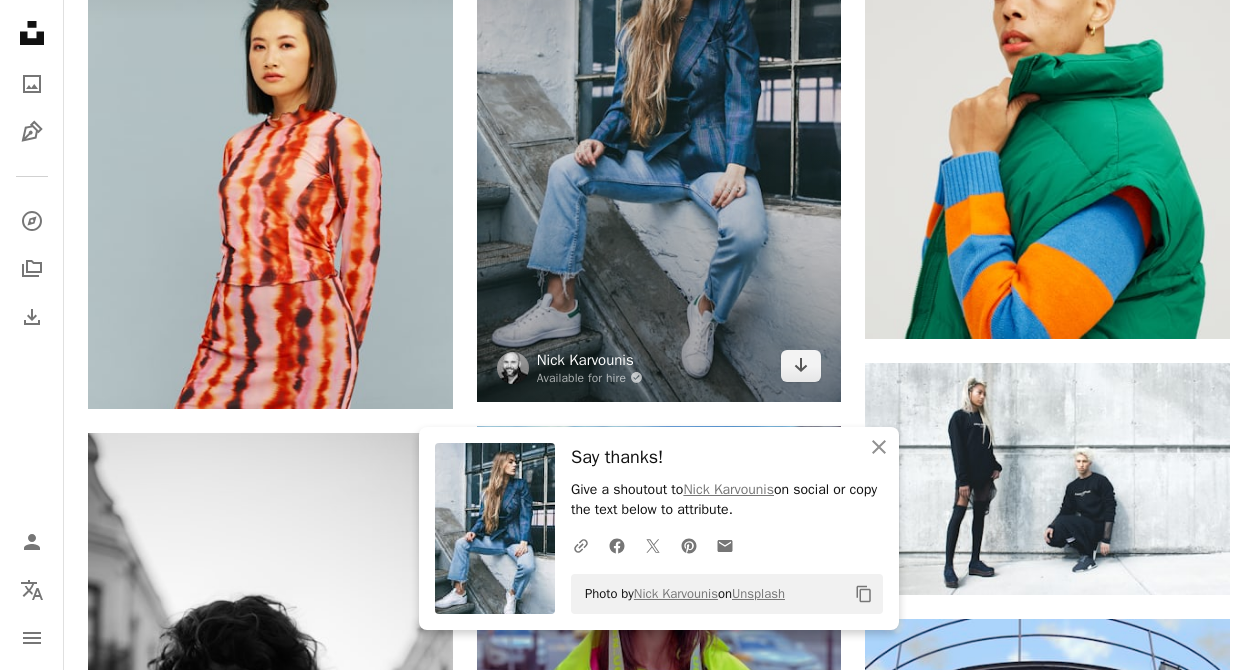 click on "Nick Karvounis" at bounding box center [590, 360] 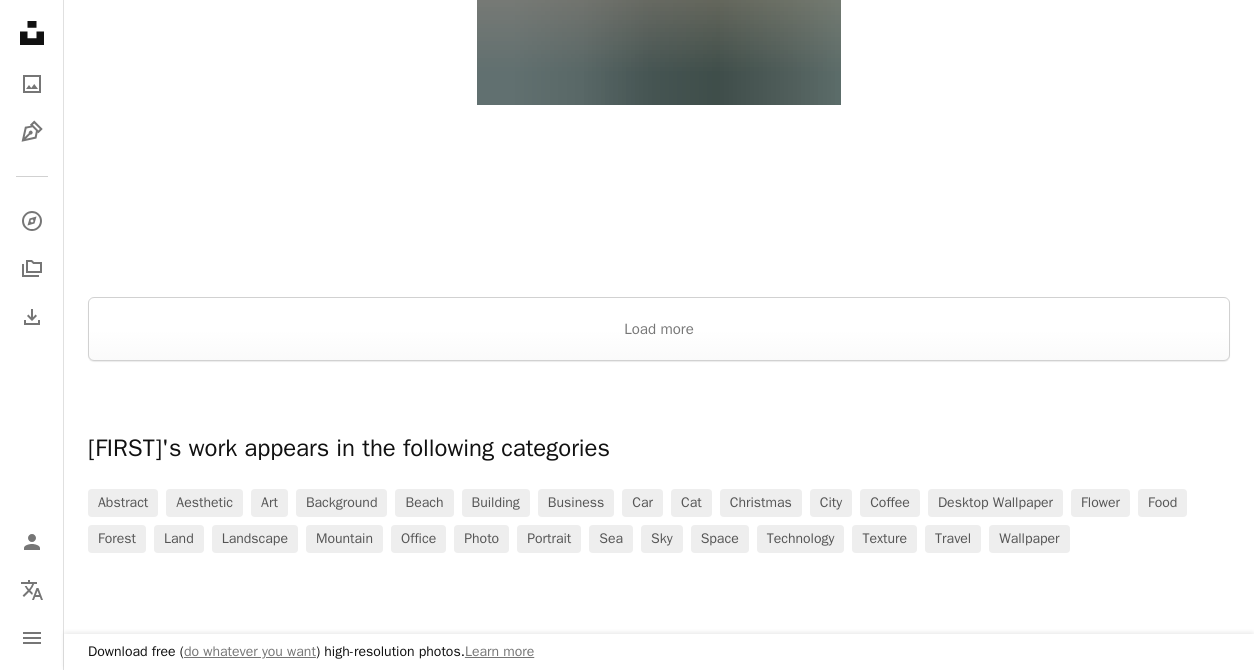 scroll, scrollTop: 3009, scrollLeft: 0, axis: vertical 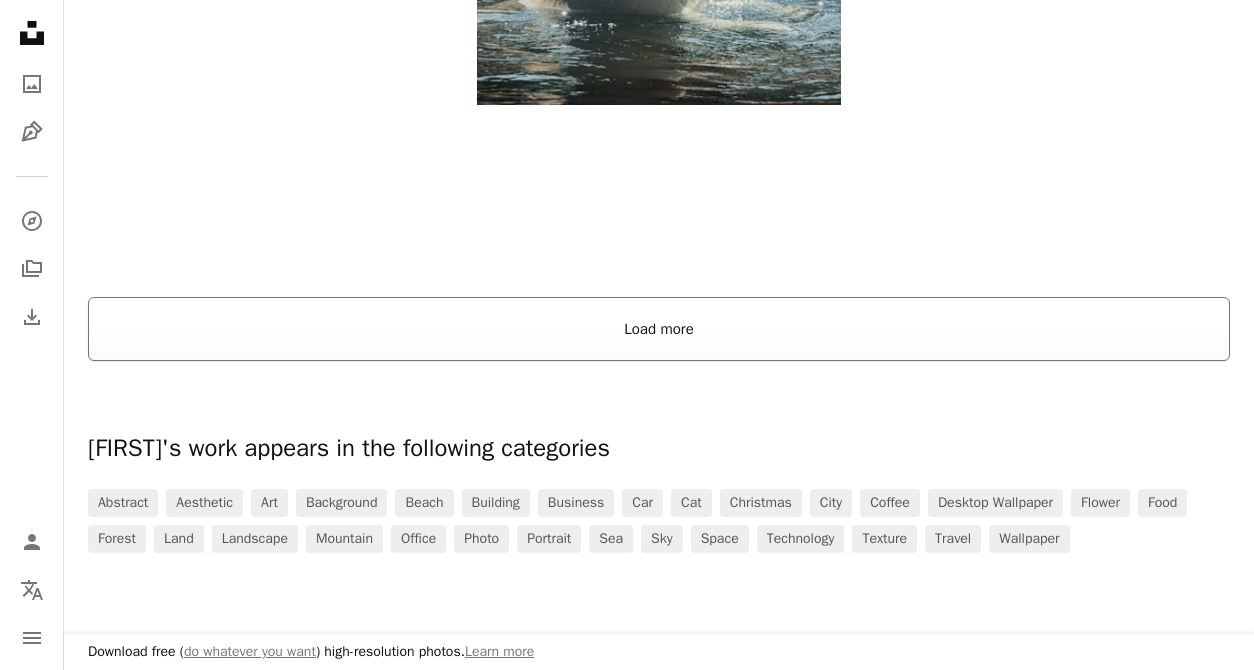 click on "Load more" at bounding box center (659, 329) 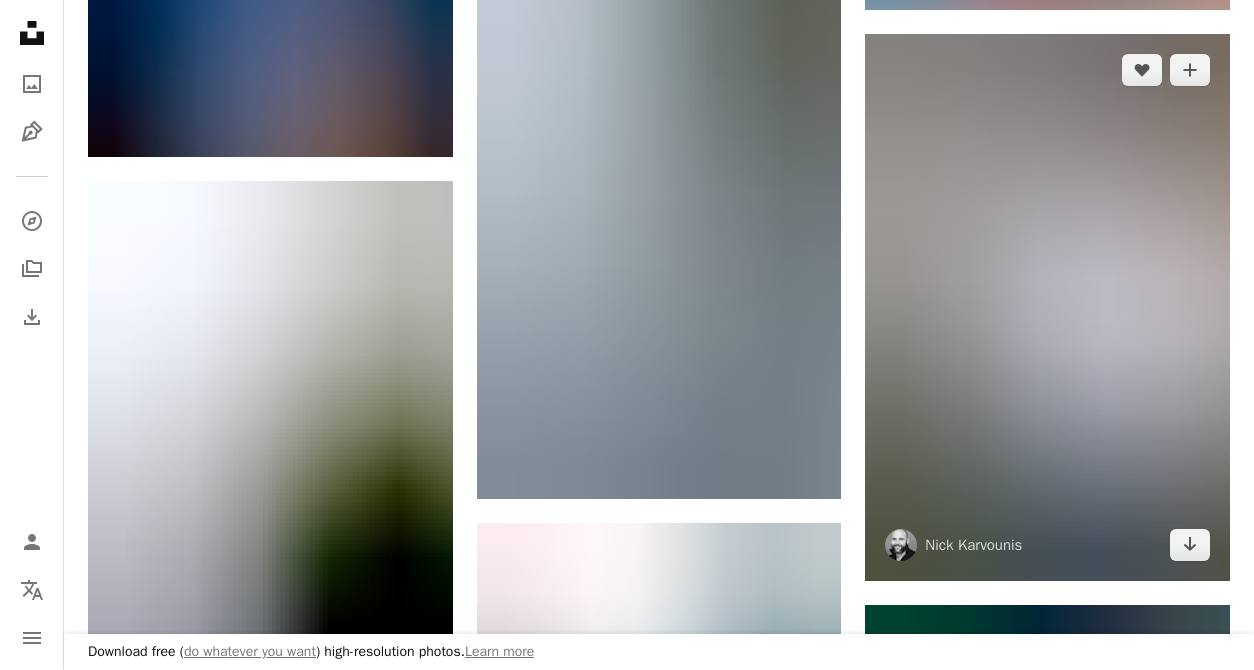 scroll, scrollTop: 28876, scrollLeft: 0, axis: vertical 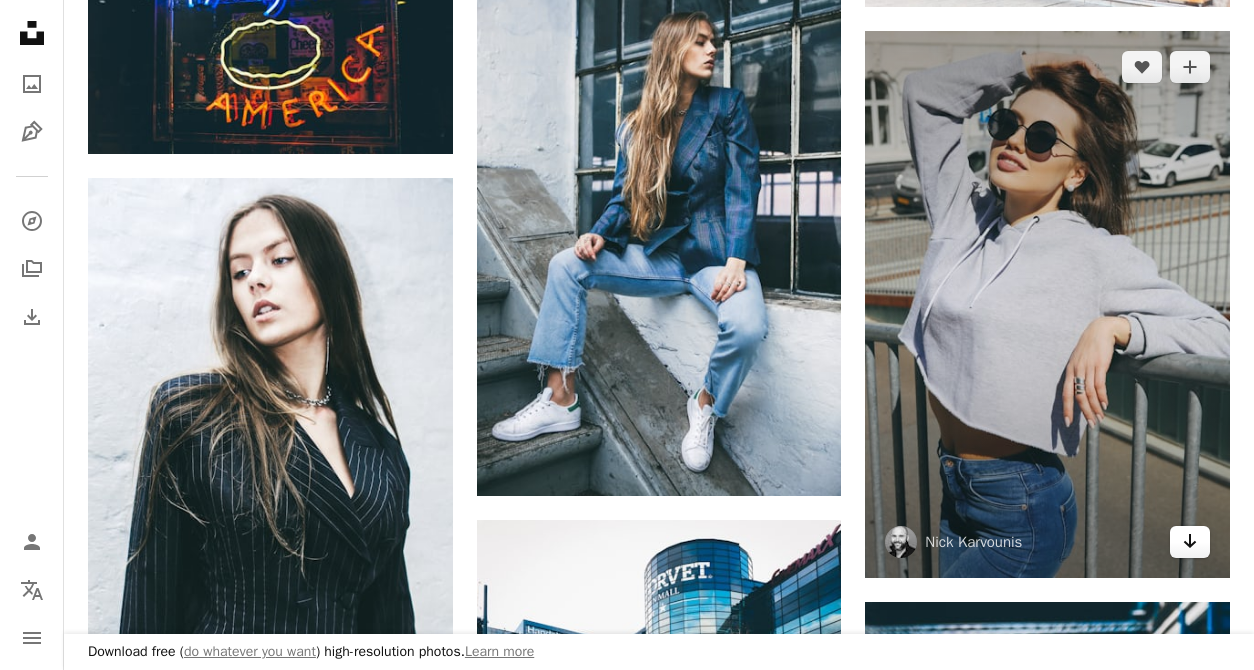 click on "Arrow pointing down" 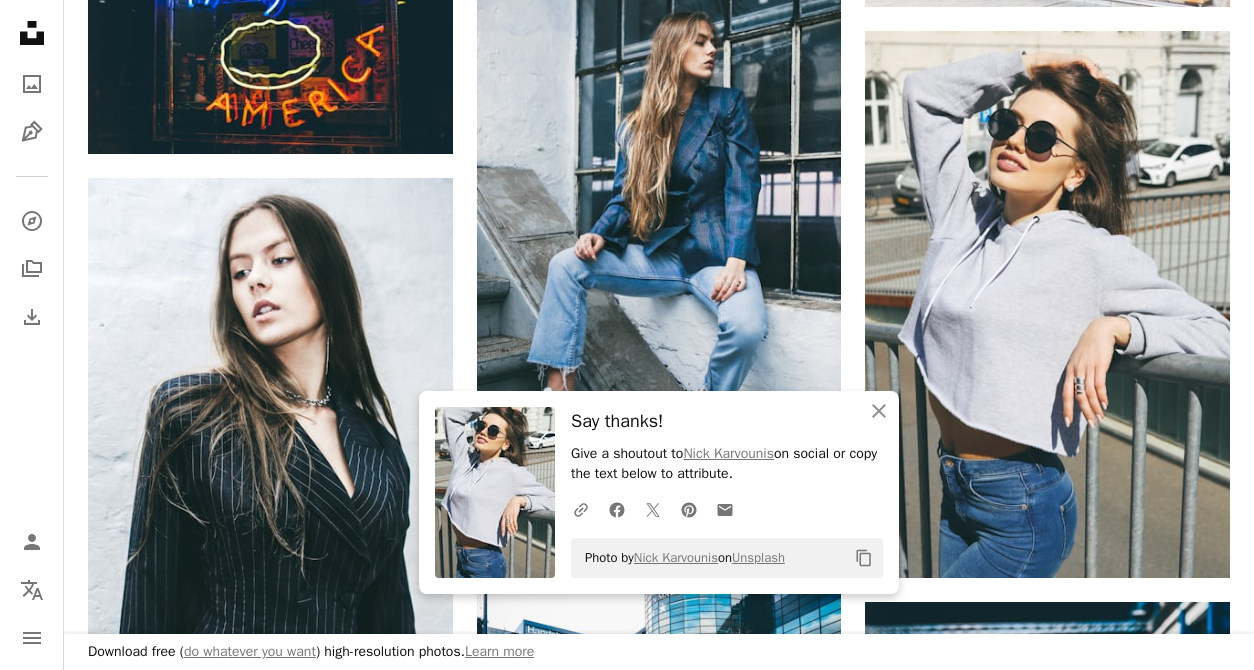 click on "Pin A heart A plus sign [FIRST] [LAST] Arrow pointing down Pin A heart A plus sign [FIRST] [LAST] Arrow pointing down Pin A heart A plus sign [FIRST] [LAST] Arrow pointing down A heart A plus sign [FIRST] [LAST] Arrow pointing down A heart A plus sign [FIRST] [LAST] Arrow pointing down A heart A plus sign [FIRST] [LAST] Arrow pointing down A heart A plus sign [FIRST] [LAST] Arrow pointing down A heart A plus sign [FIRST] [LAST] Arrow pointing down A heart A plus sign [FIRST] [LAST] Arrow pointing down A heart A plus sign [FIRST] [LAST] Arrow pointing down A heart A plus sign [FIRST] [LAST] Arrow pointing down A heart A plus sign [FIRST] [LAST] Arrow pointing down A heart A plus sign [FIRST] [LAST] Arrow pointing down A heart A plus sign [FIRST] [LAST] Arrow pointing down A heart A plus sign [FIRST] [LAST] Arrow pointing down A heart A plus sign [FIRST] [LAST] Arrow pointing down A heart A plus sign [FIRST] [LAST] Arrow pointing down A heart A plus sign [FIRST] [LAST] Arrow pointing down A heart A plus sign [FIRST] [LAST]" at bounding box center [659, -12598] 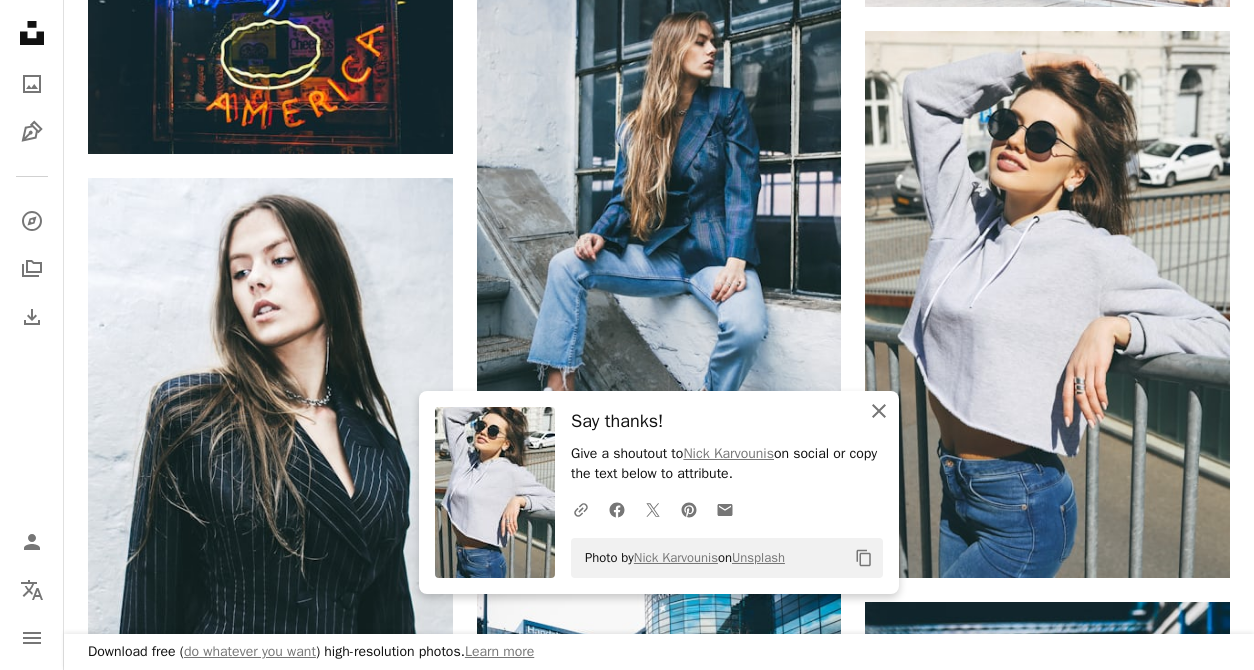 click 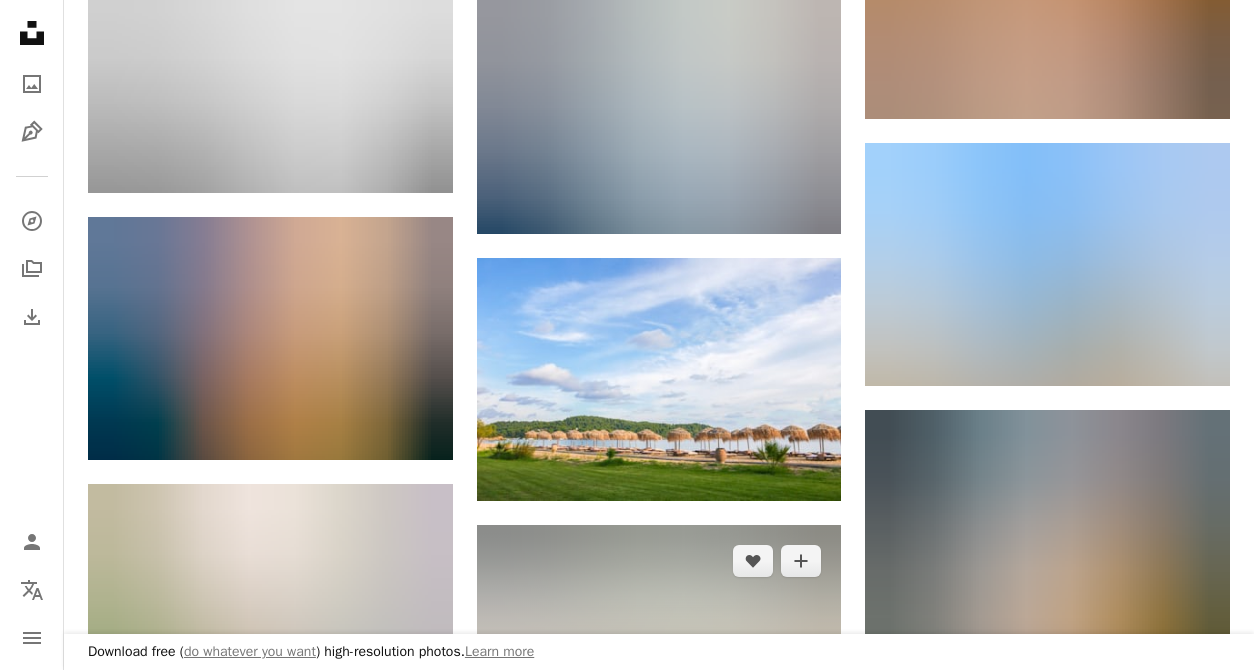 scroll, scrollTop: 53010, scrollLeft: 0, axis: vertical 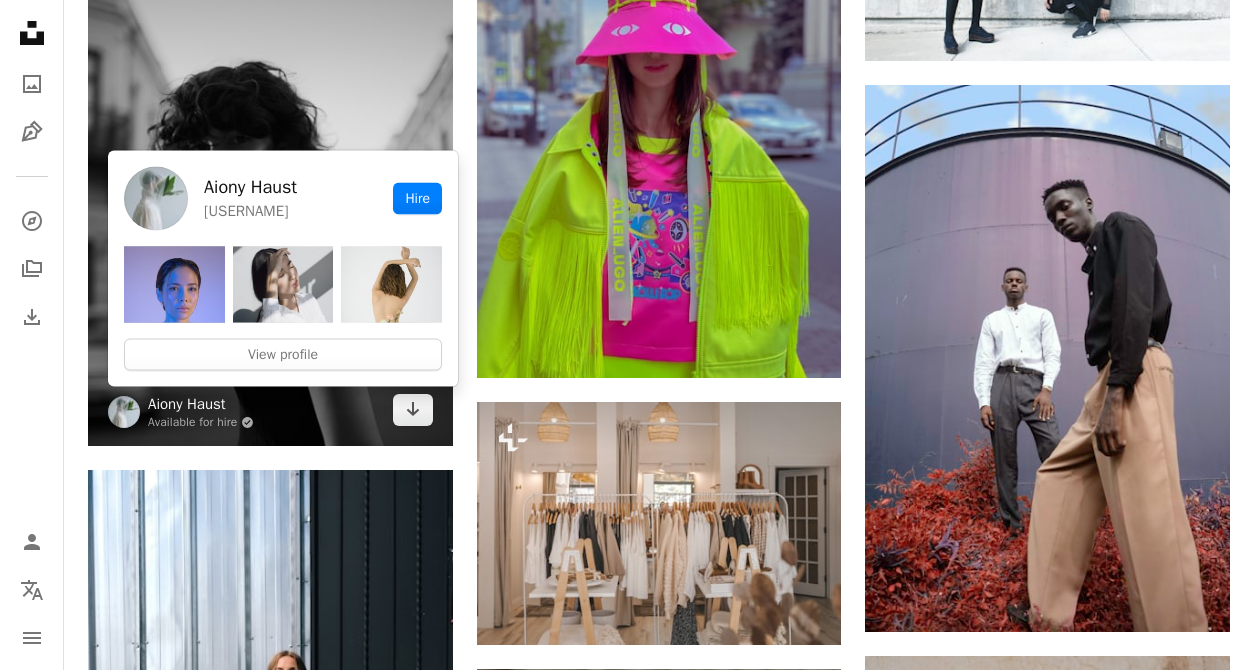 click on "Aiony Haust" at bounding box center (201, 404) 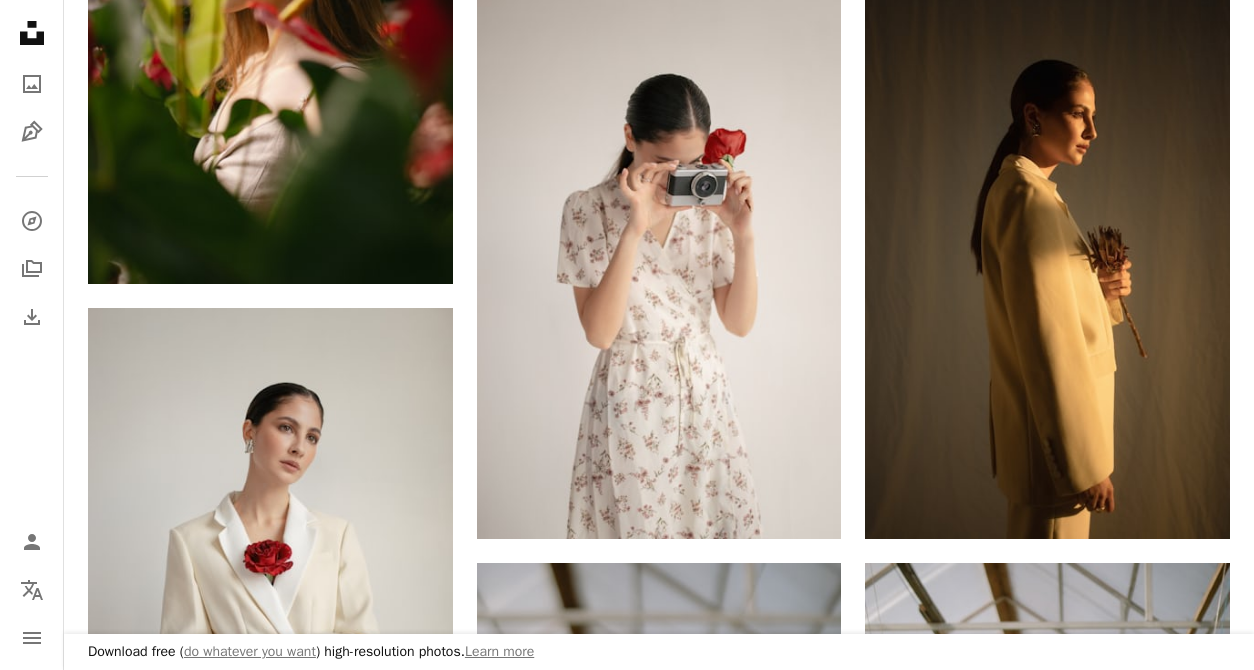 scroll, scrollTop: 1204, scrollLeft: 0, axis: vertical 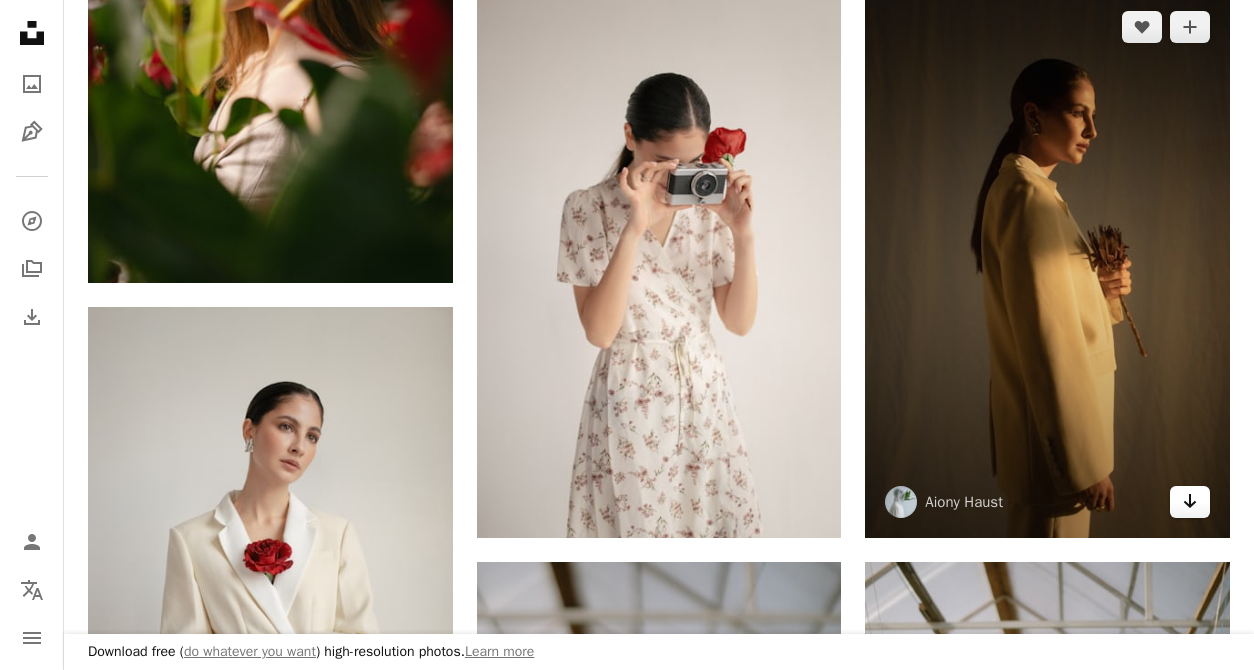 click on "Arrow pointing down" at bounding box center [1190, 502] 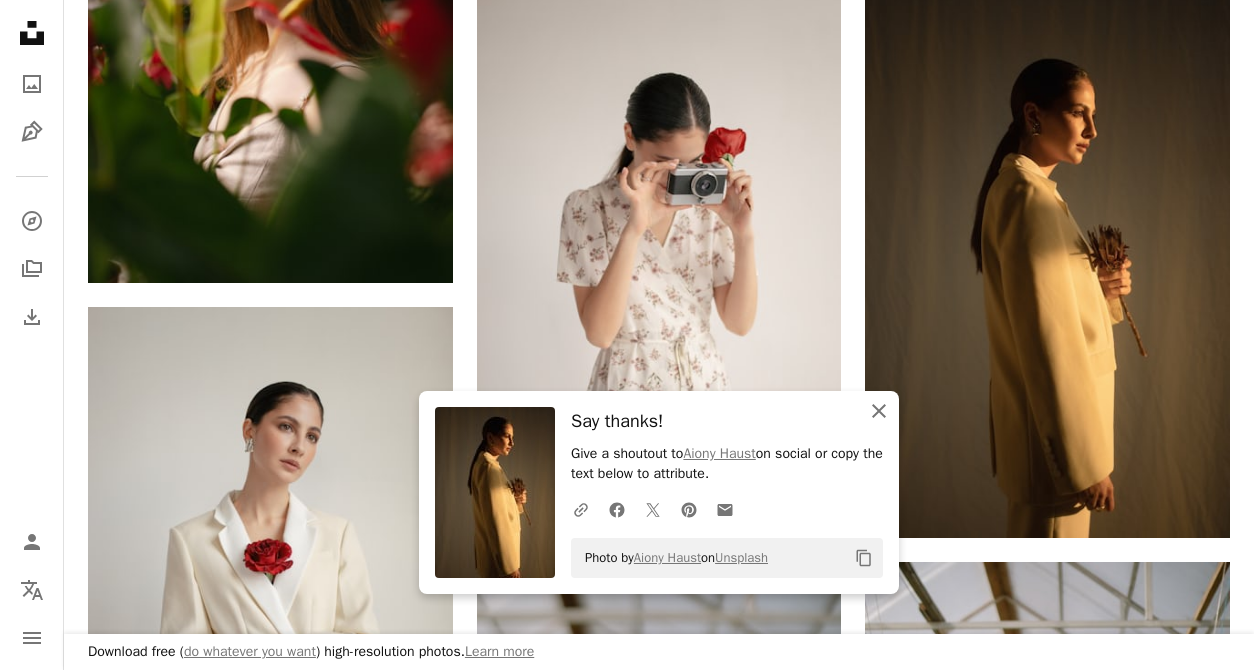click on "An X shape" 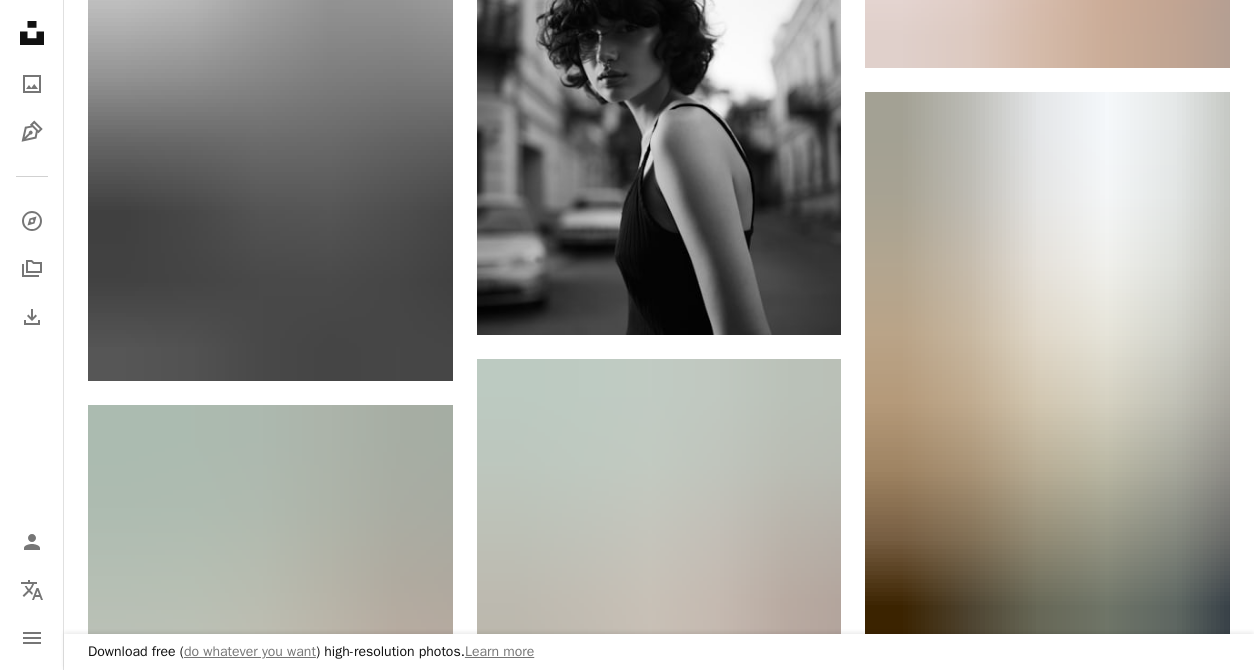 scroll, scrollTop: 5098, scrollLeft: 0, axis: vertical 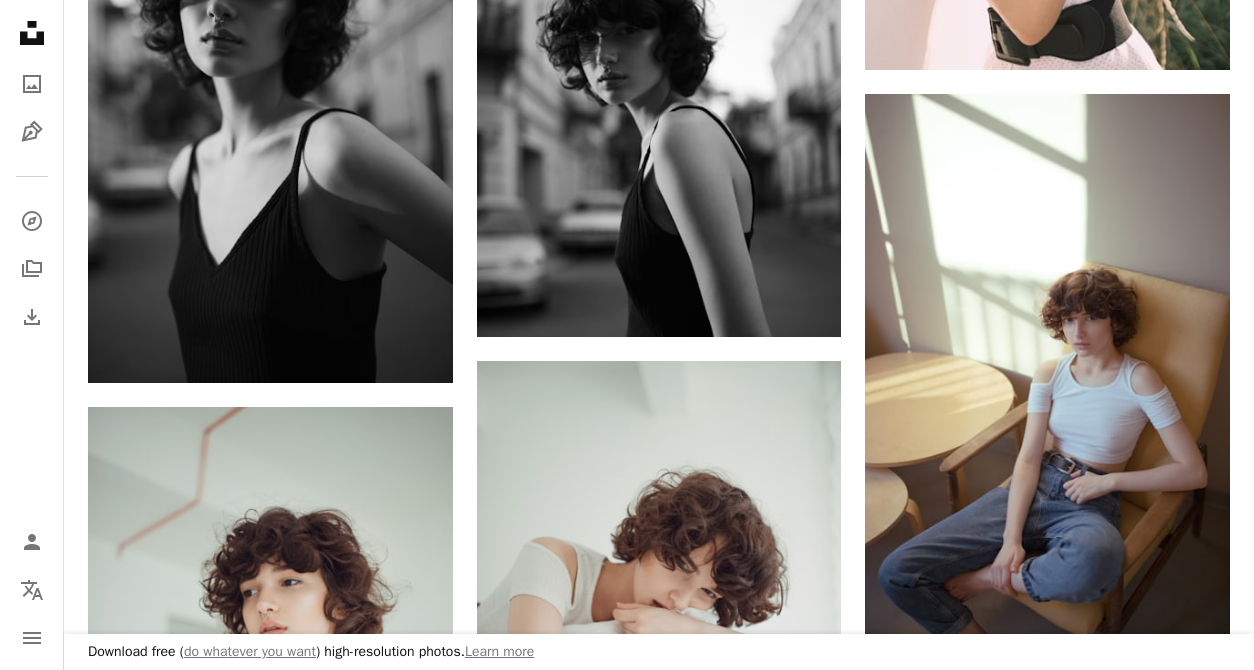 click on "A heart A plus sign [FIRST] [LAST] Arrow pointing down A heart A plus sign [FIRST] [LAST] Arrow pointing down A heart A plus sign [FIRST] [LAST] Arrow pointing down A heart A plus sign [FIRST] [LAST] Arrow pointing down A heart A plus sign [FIRST] [LAST] Arrow pointing down A heart A plus sign [FIRST] [LAST] Arrow pointing down A heart A plus sign [FIRST] [LAST] Arrow pointing down A heart A plus sign [FIRST] [LAST] Arrow pointing down A heart A plus sign [FIRST] [LAST] Arrow pointing down A heart A plus sign [FIRST] [LAST] Arrow pointing down A heart A plus sign [FIRST] [LAST] Arrow pointing down A heart A plus sign [FIRST] [LAST] Arrow pointing down A heart A plus sign [FIRST] [LAST] Arrow pointing down A heart A plus sign [FIRST] [LAST] Arrow pointing down A heart A plus sign [FIRST] [LAST] Arrow pointing down A heart A plus sign [FIRST] [LAST] Arrow pointing down A heart A plus sign [FIRST] [LAST] Arrow pointing down A heart A plus sign [FIRST] [LAST] Arrow pointing down A heart A plus sign [FIRST] [LAST] Arrow pointing down A heart A plus sign [FIRST] [LAST]" at bounding box center [659, 109] 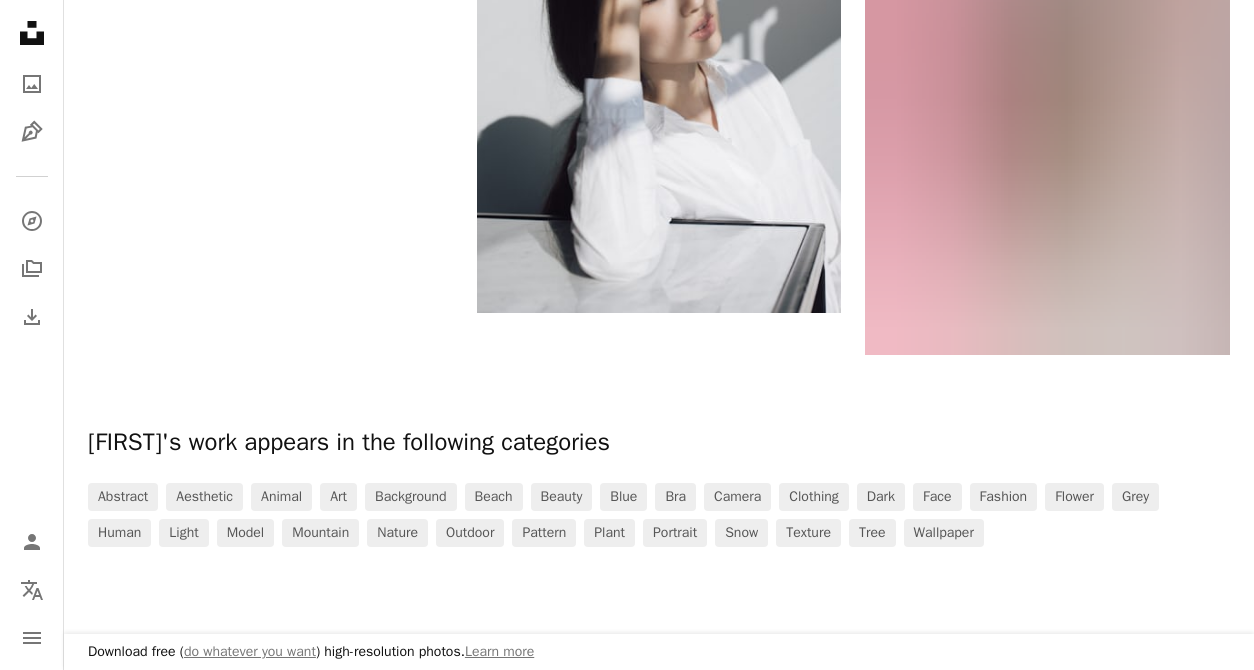 scroll, scrollTop: 9506, scrollLeft: 0, axis: vertical 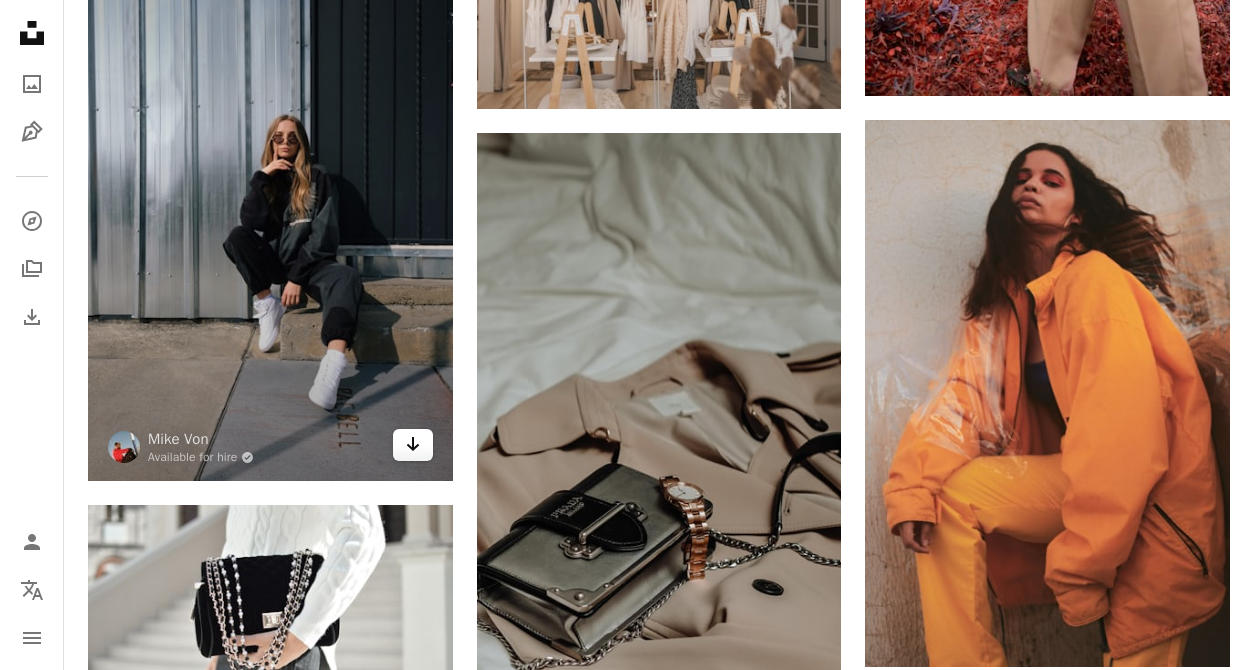 click on "Arrow pointing down" at bounding box center (413, 445) 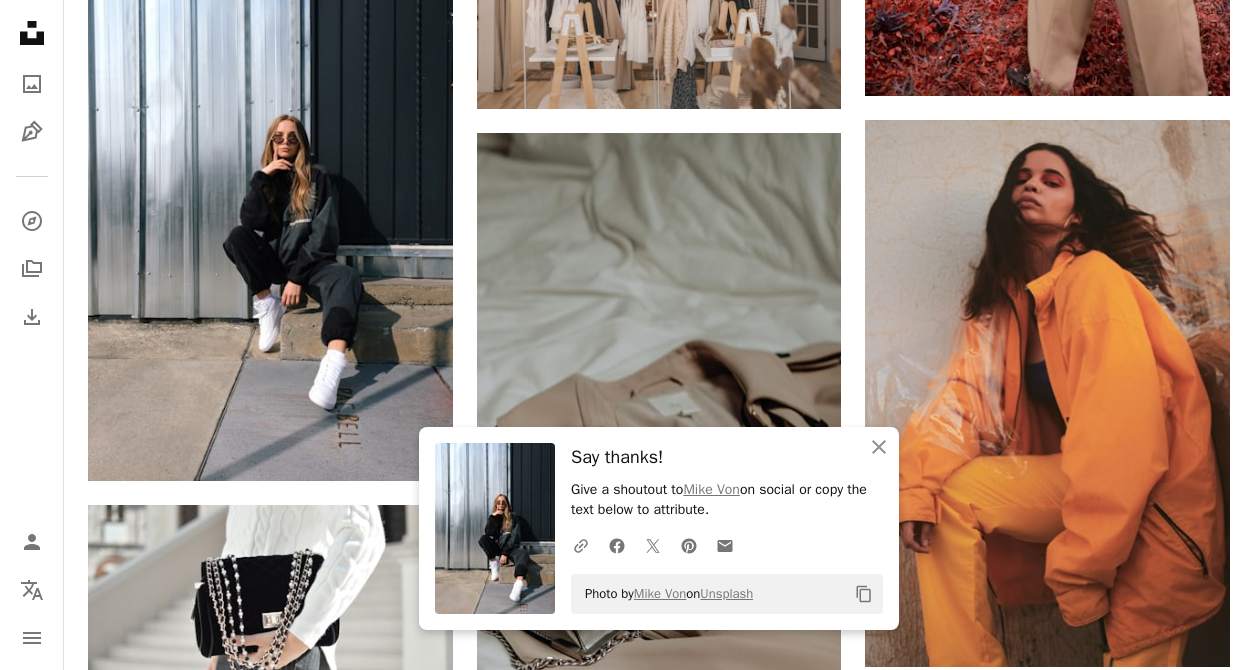 click on "Plus sign for Unsplash+ A heart A plus sign [FIRST] [LAST] For Unsplash+ A lock Download A heart A plus sign [FIRST] [LAST] Available for hire A checkmark inside of a circle Arrow pointing down Plus sign for Unsplash+ A heart A plus sign [FIRST] [LAST] For Unsplash+ A lock Download A heart A plus sign [FIRST] [LAST] Available for hire A checkmark inside of a circle Arrow pointing down A heart A plus sign [FIRST] [LAST] Arrow pointing down A heart A plus sign [FIRST] [LAST] Available for hire A checkmark inside of a circle Arrow pointing down A heart A plus sign [FIRST] [LAST] 🇨🇦 Arrow pointing down A heart A plus sign [FIRST] [LAST] Arrow pointing down Plus sign for Unsplash+ A heart A plus sign [FIRST] [LAST] For Unsplash+ A lock Download A heart A plus sign [FIRST] [LAST] Available for hire A checkmark inside of a circle Arrow pointing down The best in on-brand content creation Learn More A heart A plus sign [FIRST] [LAST] Available for hire A checkmark inside of a circle Arrow pointing down A heart" at bounding box center [659, -4419] 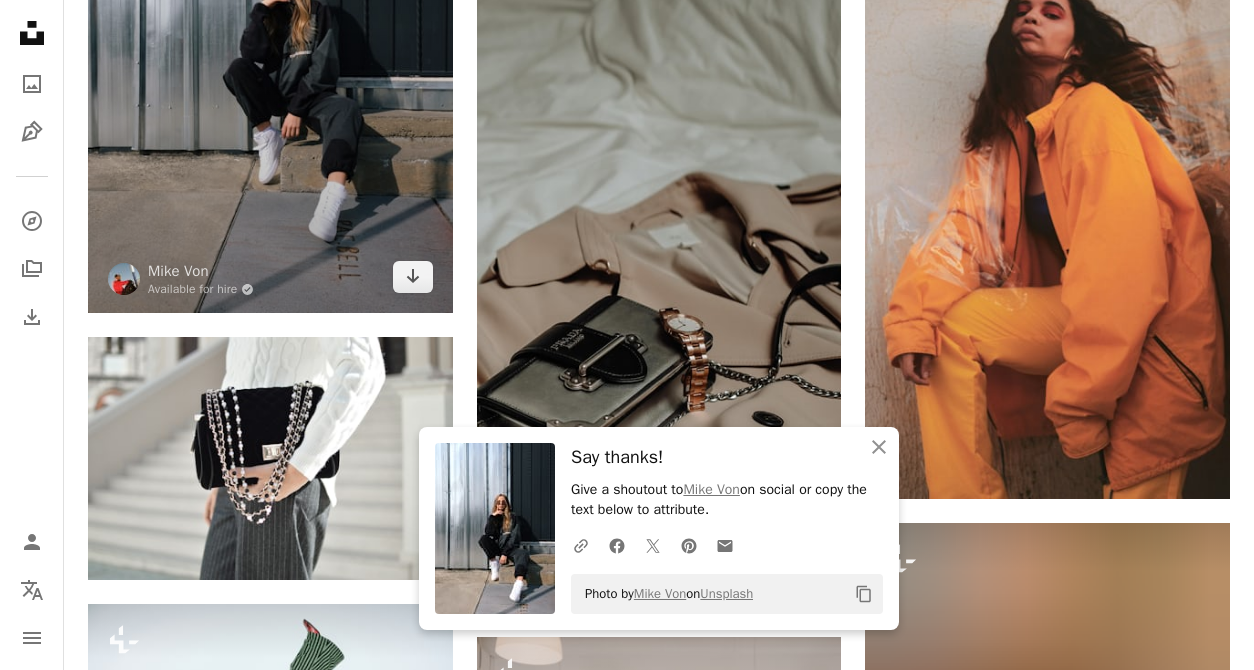 scroll, scrollTop: 13379, scrollLeft: 0, axis: vertical 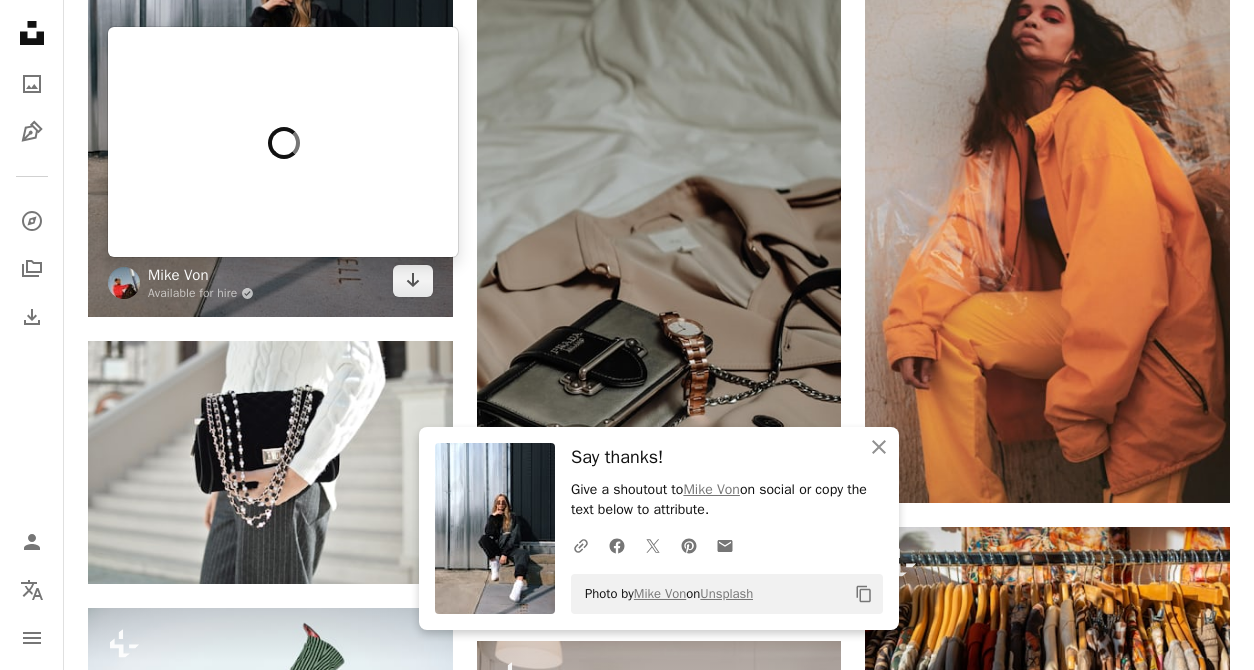 click on "Mike Von" at bounding box center [201, 275] 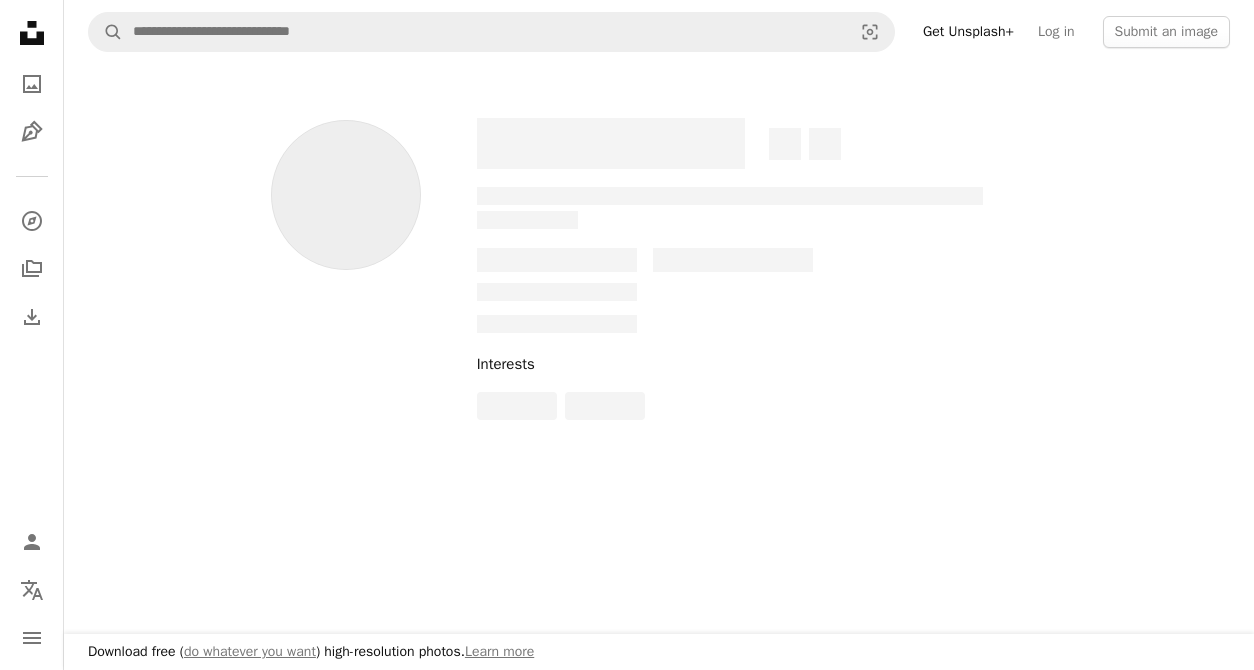 scroll, scrollTop: 0, scrollLeft: 0, axis: both 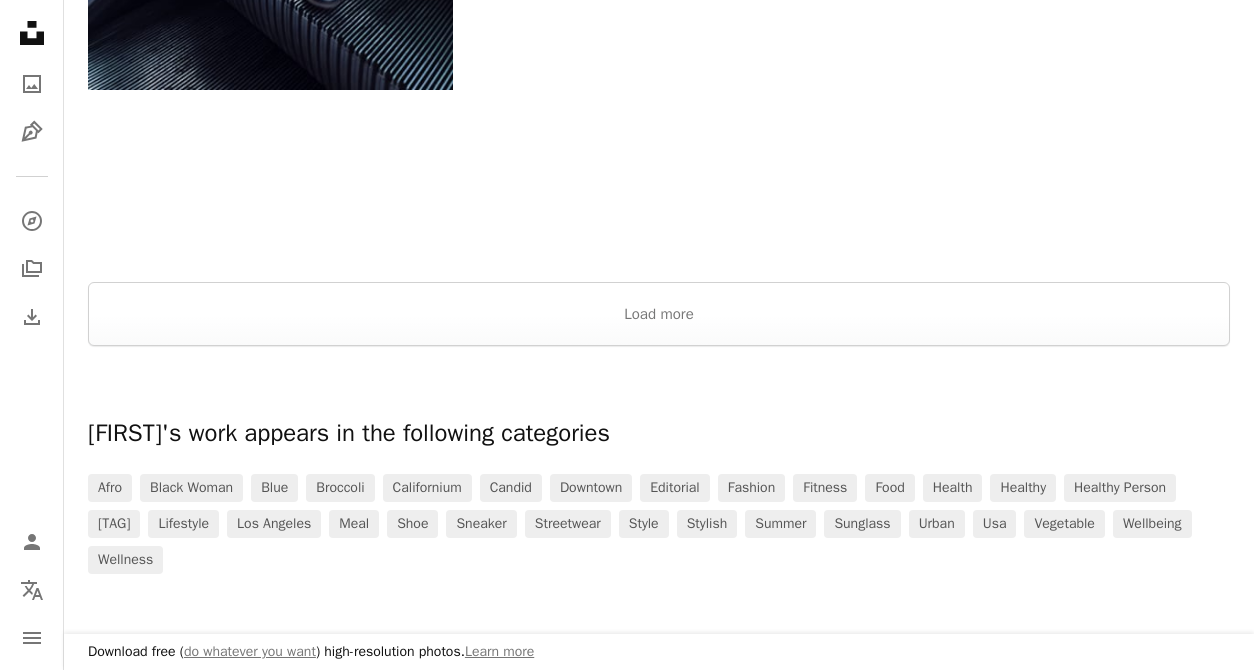 click on "A heart A plus sign [FIRST] [LAST] Arrow pointing down A heart A plus sign [FIRST] [LAST] Arrow pointing down A heart A plus sign [FIRST] [LAST] Arrow pointing down A heart A plus sign [FIRST] [LAST] Arrow pointing down A heart A plus sign [FIRST] [LAST] Arrow pointing down A heart A plus sign [FIRST] [LAST] Arrow pointing down A heart A plus sign [FIRST] [LAST] Arrow pointing down A heart A plus sign [FIRST] [LAST] Arrow pointing down A heart A plus sign [FIRST] [LAST] Arrow pointing down A heart A plus sign [FIRST] [LAST] Arrow pointing down A heart A plus sign [FIRST] [LAST] Arrow pointing down A heart A plus sign [FIRST] [LAST] Arrow pointing down A heart A plus sign [FIRST] [LAST] Arrow pointing down A heart A plus sign [FIRST] [LAST] Arrow pointing down A heart A plus sign [FIRST] [LAST] Arrow pointing down A heart A plus sign [FIRST] [LAST] Arrow pointing down A heart A plus sign [FIRST] [LAST] Arrow pointing down A heart A plus sign [FIRST] [LAST] Arrow pointing down A heart A plus sign [FIRST] [LAST] Arrow pointing down Load more afro black woman blue broccoli [COUNTRY]" at bounding box center (659, -1503) 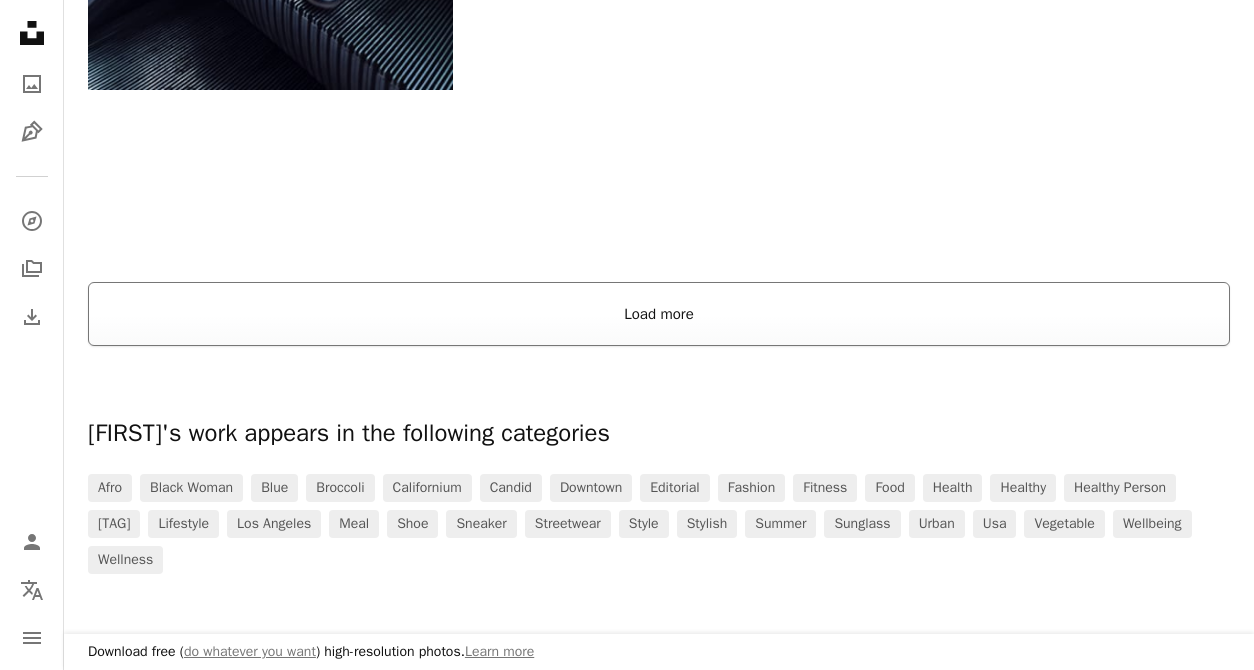 click on "Load more" at bounding box center (659, 314) 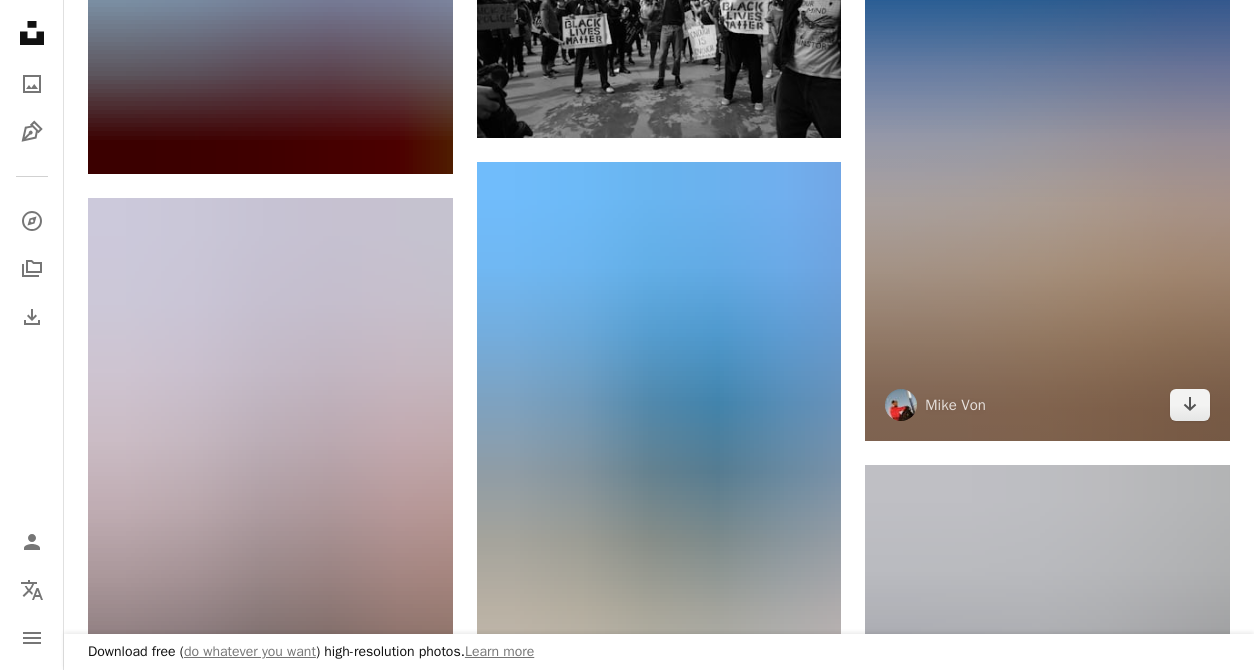 scroll, scrollTop: 9831, scrollLeft: 0, axis: vertical 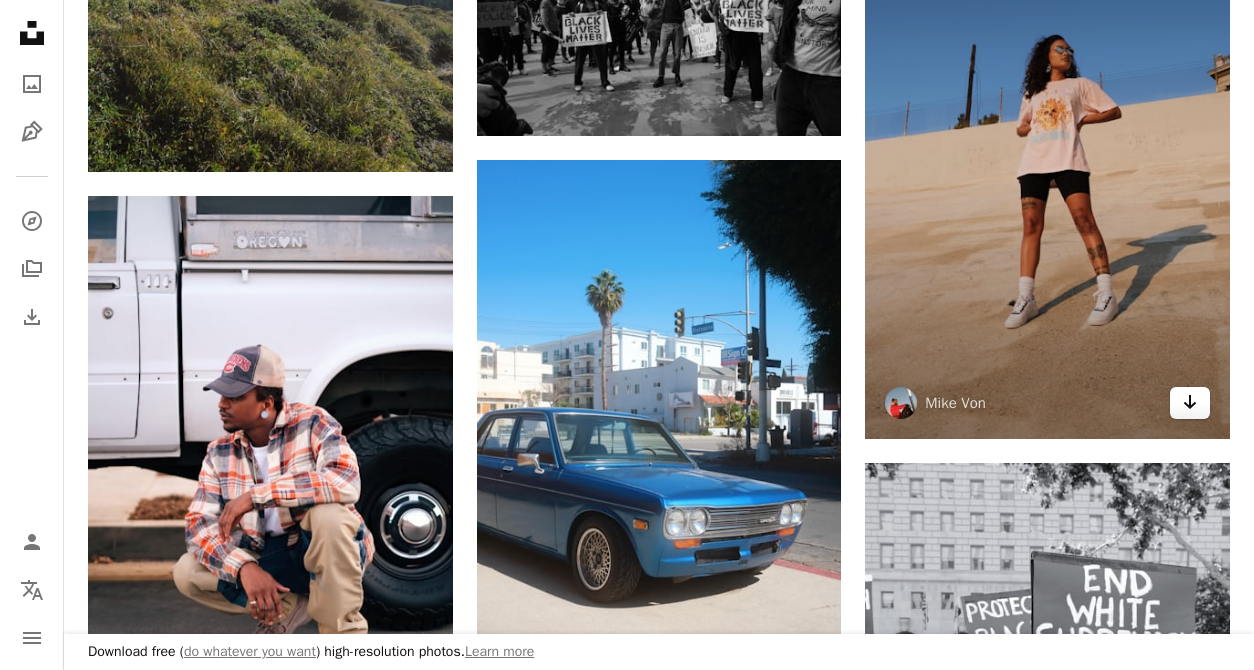 click on "Arrow pointing down" 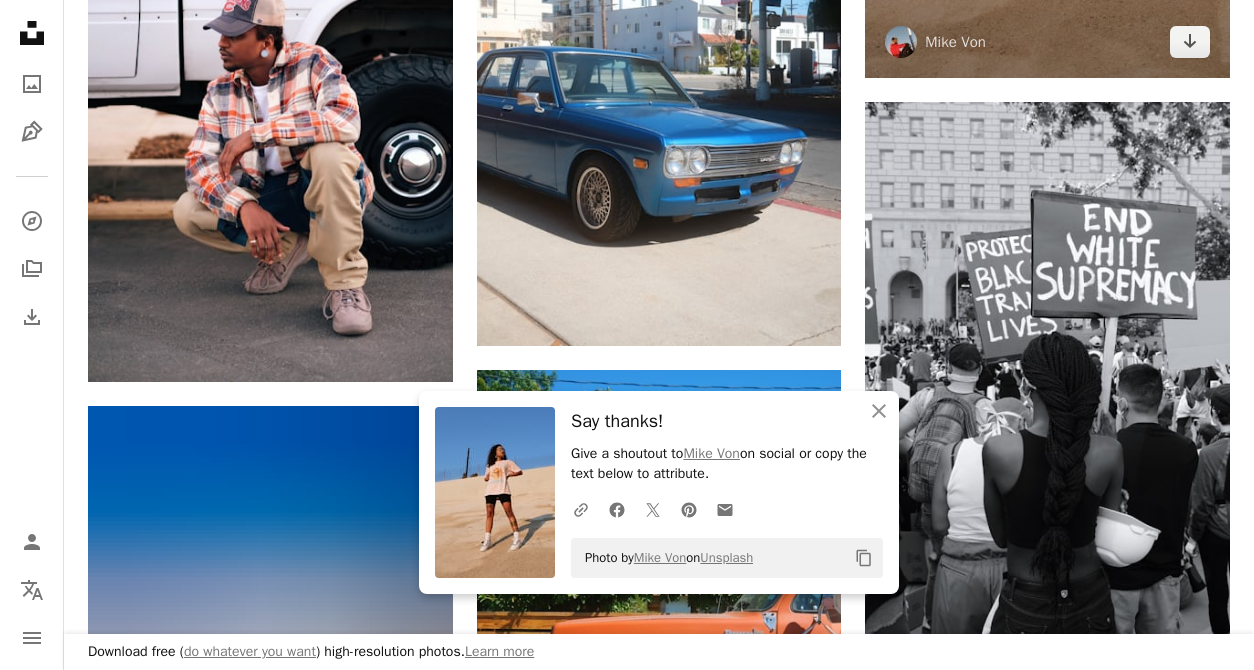scroll, scrollTop: 10200, scrollLeft: 0, axis: vertical 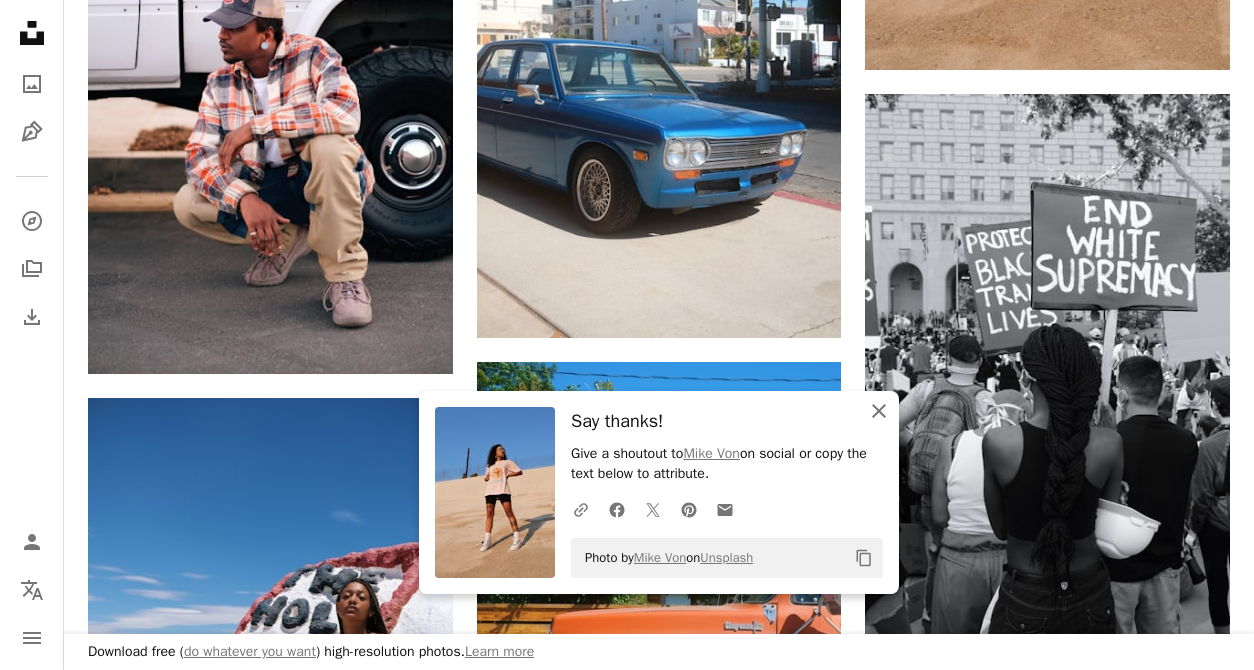 click on "An X shape" 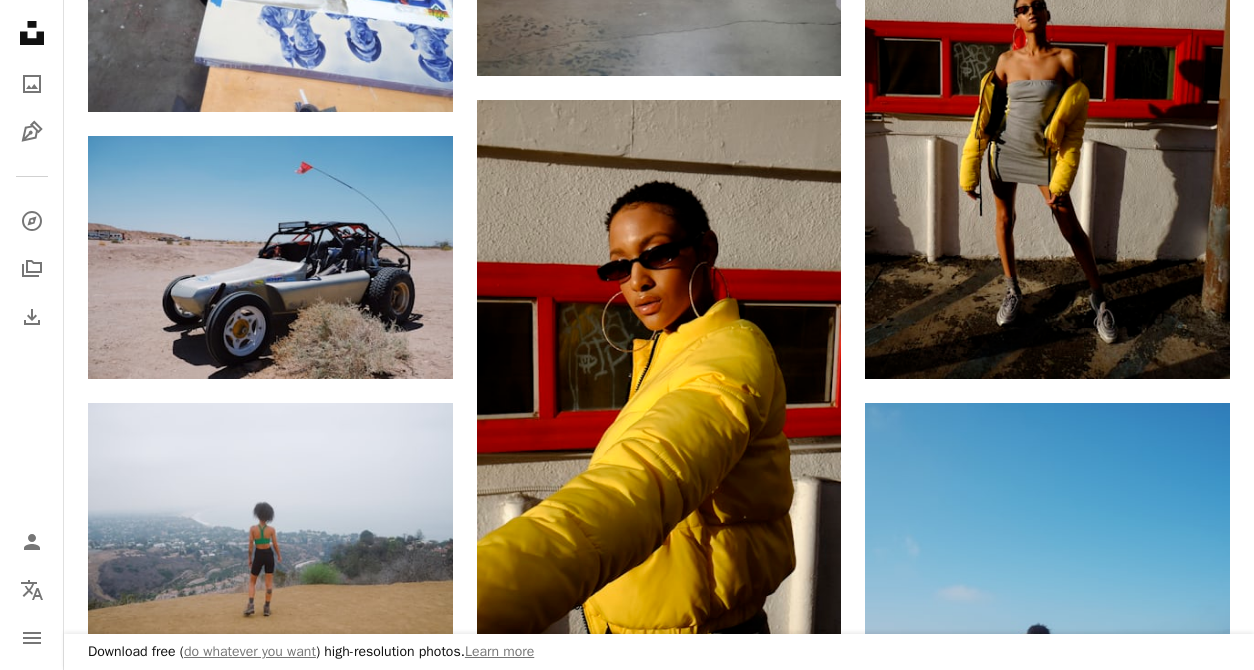 scroll, scrollTop: 12744, scrollLeft: 0, axis: vertical 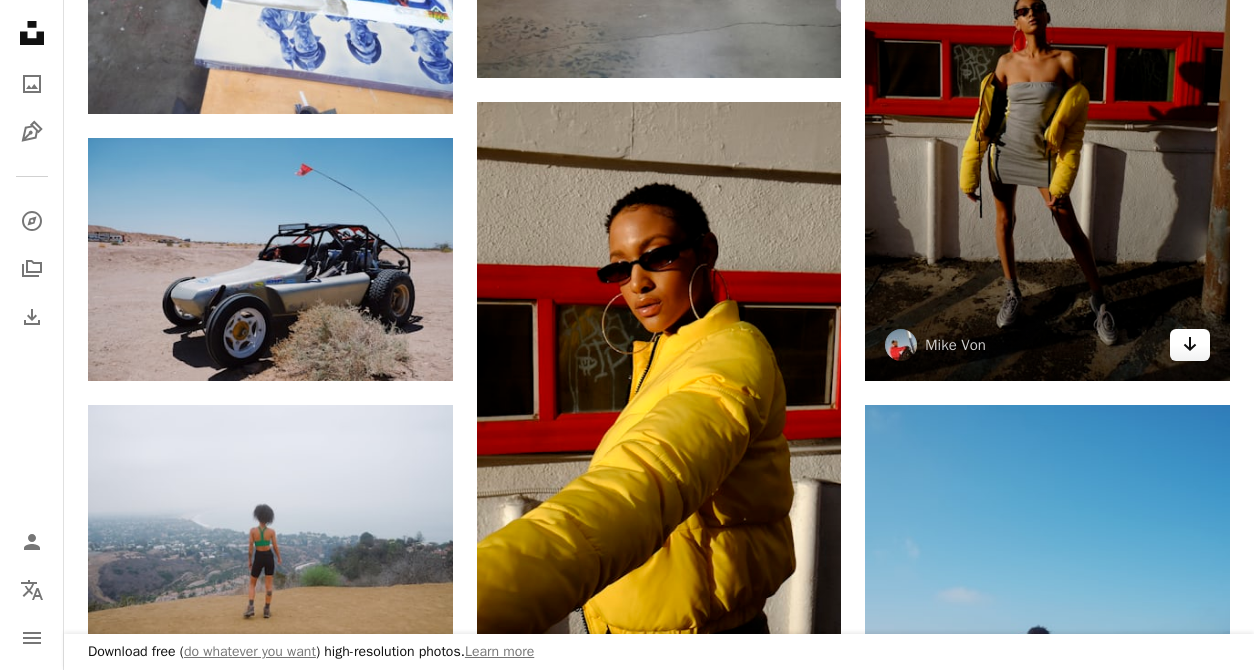 click on "Arrow pointing down" 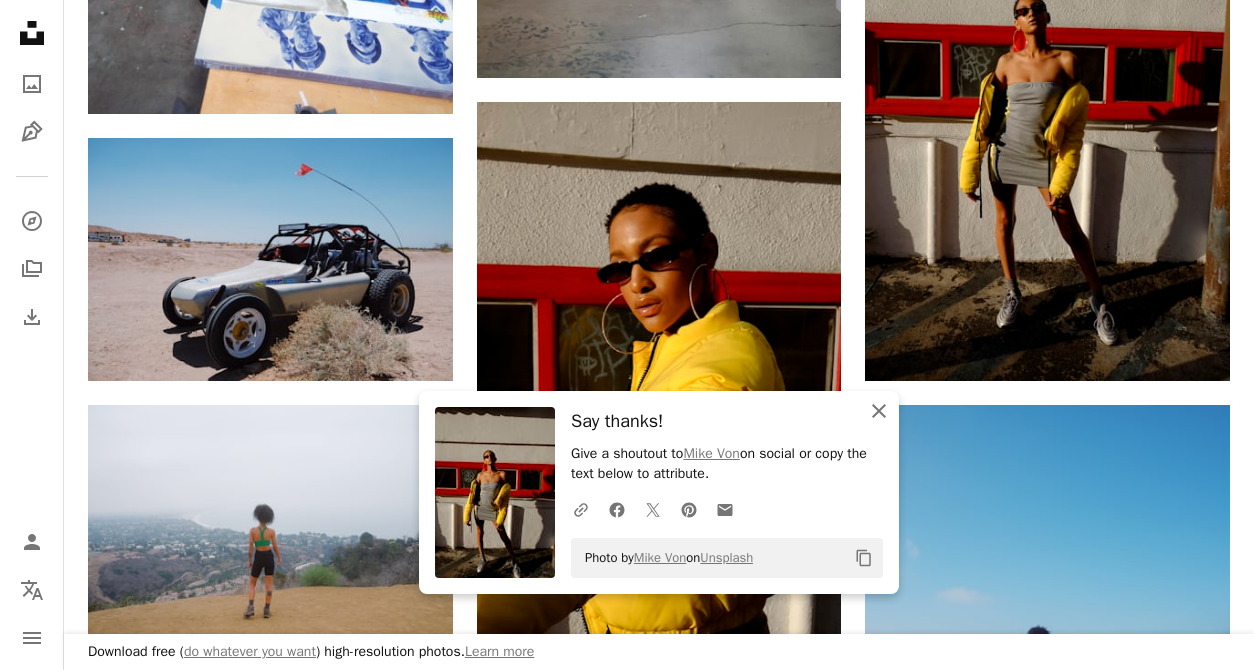 click 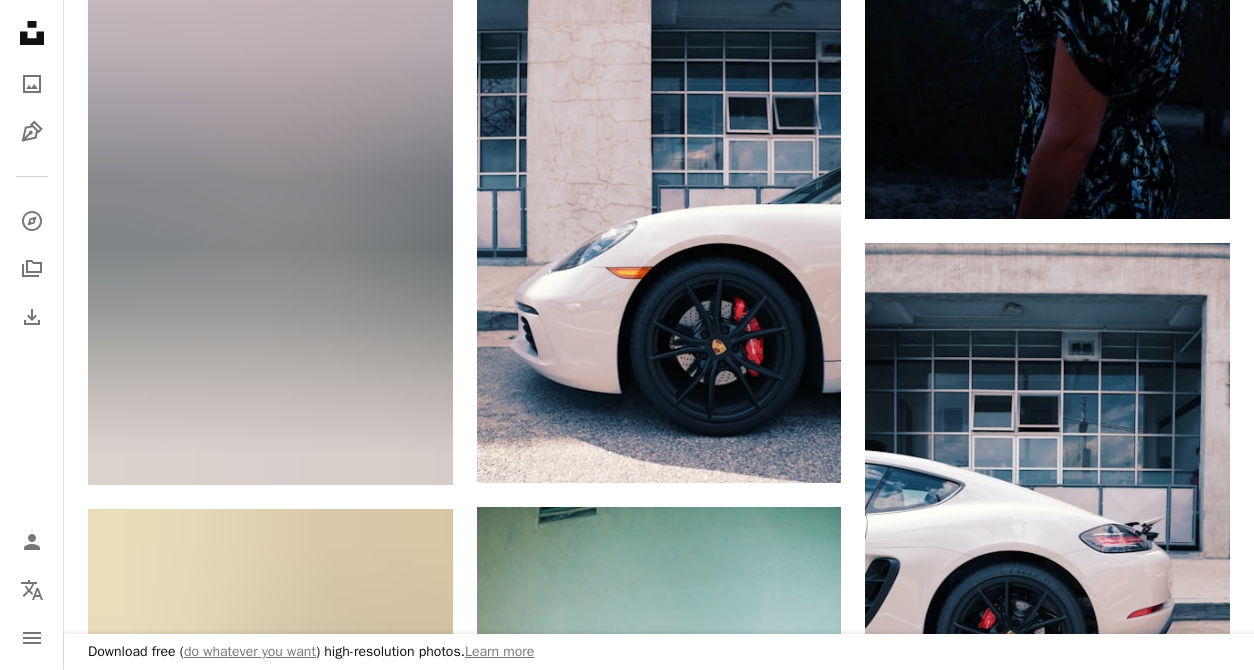 scroll, scrollTop: 44809, scrollLeft: 0, axis: vertical 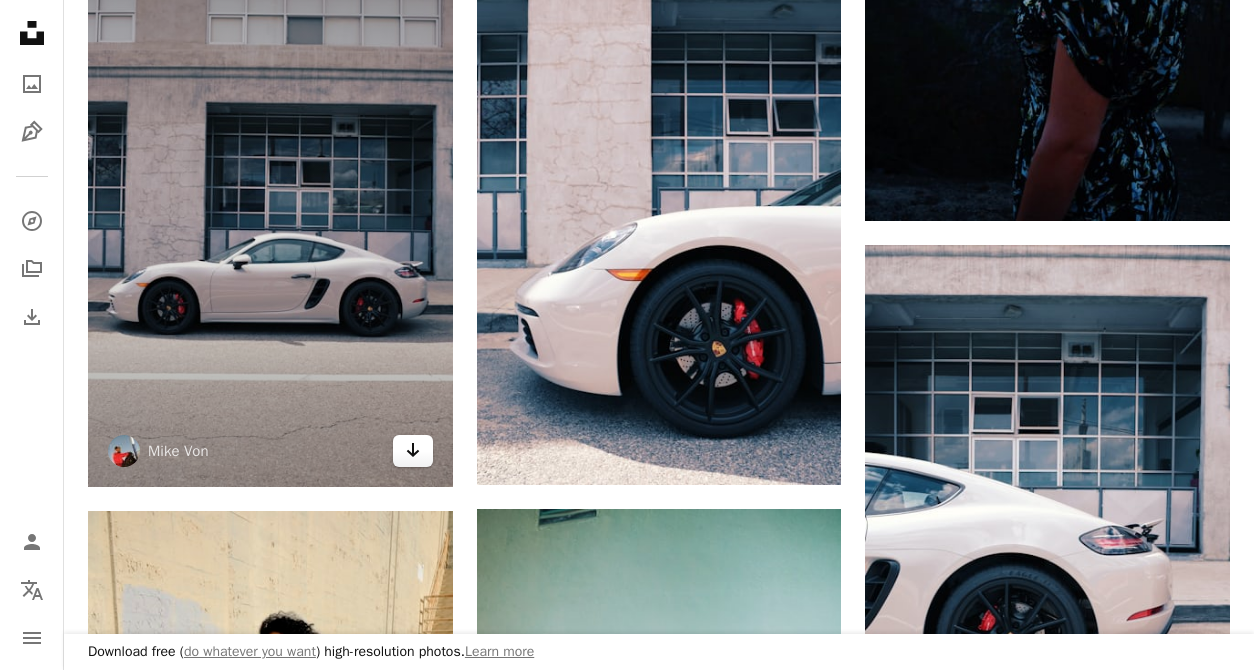 click on "Arrow pointing down" 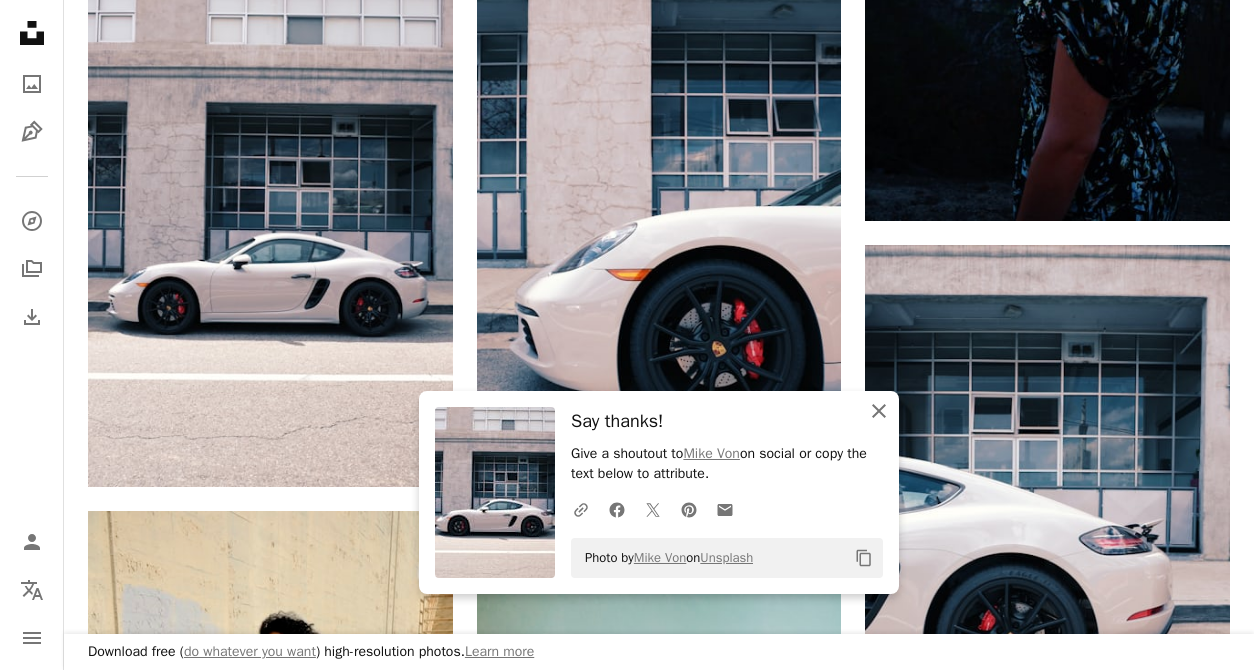 click 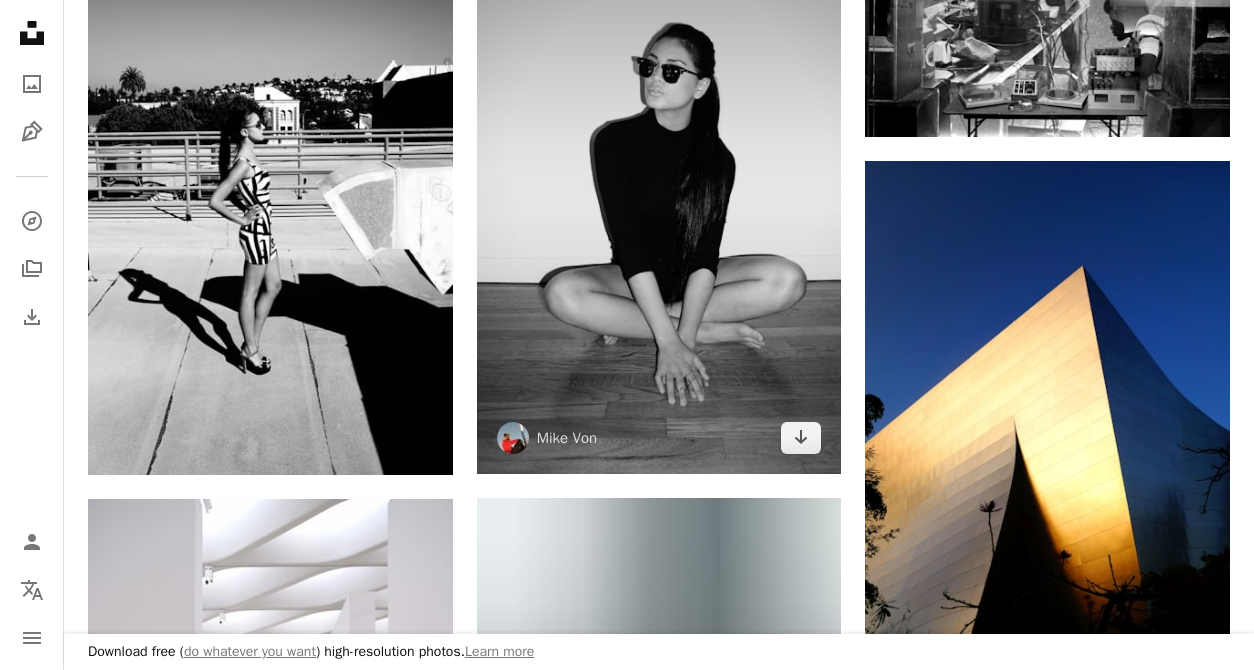 scroll, scrollTop: 58288, scrollLeft: 0, axis: vertical 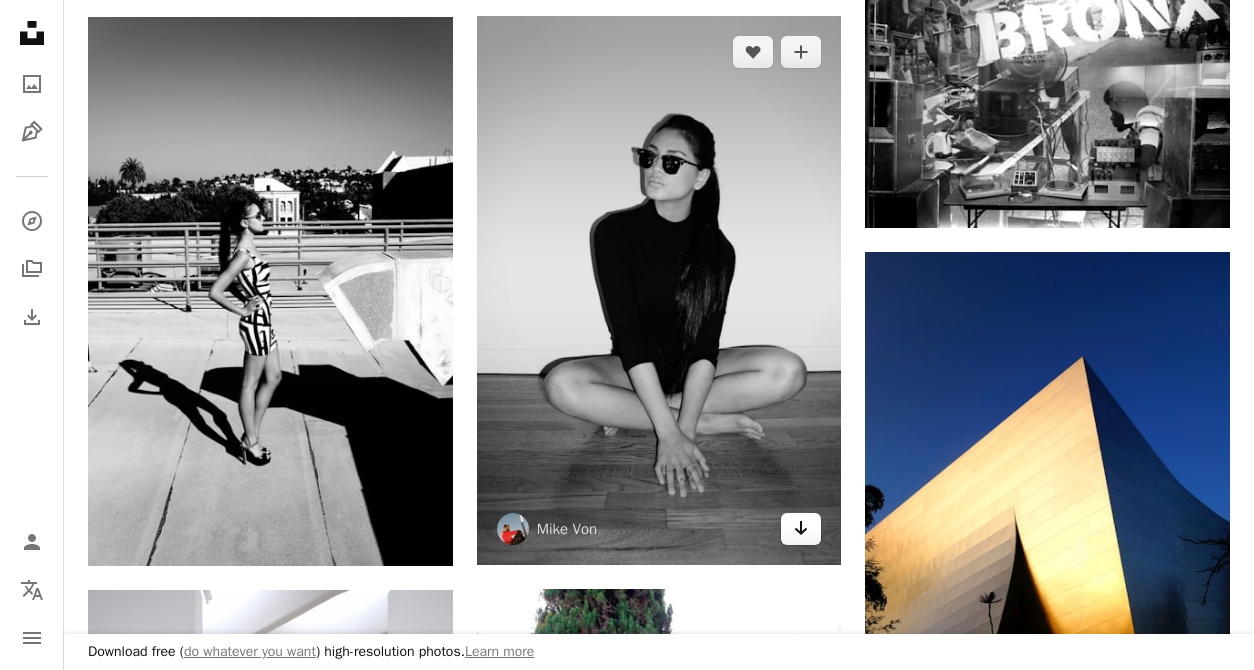 click 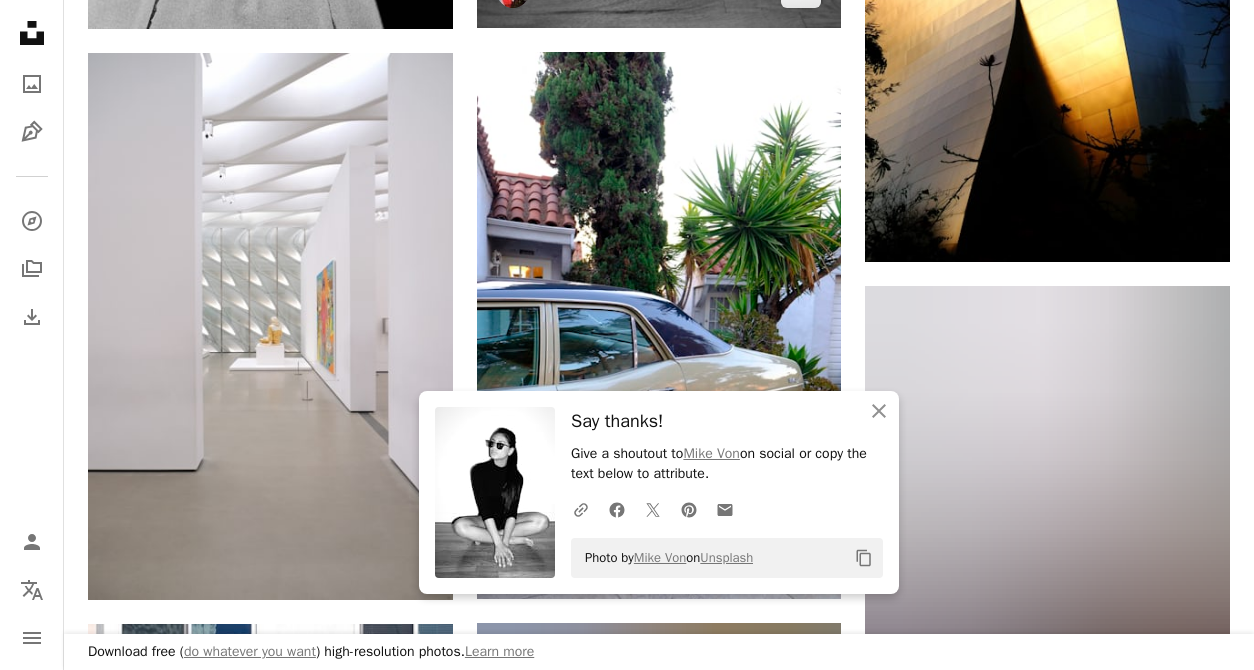 scroll, scrollTop: 58842, scrollLeft: 0, axis: vertical 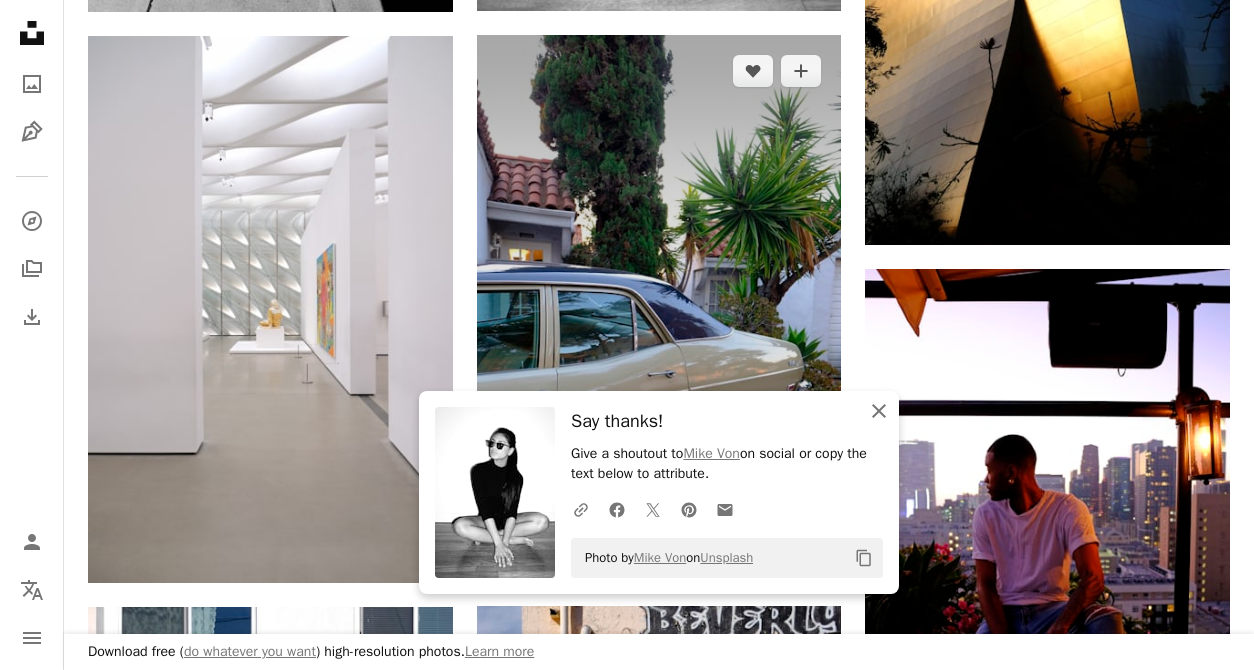 click on "An X shape" 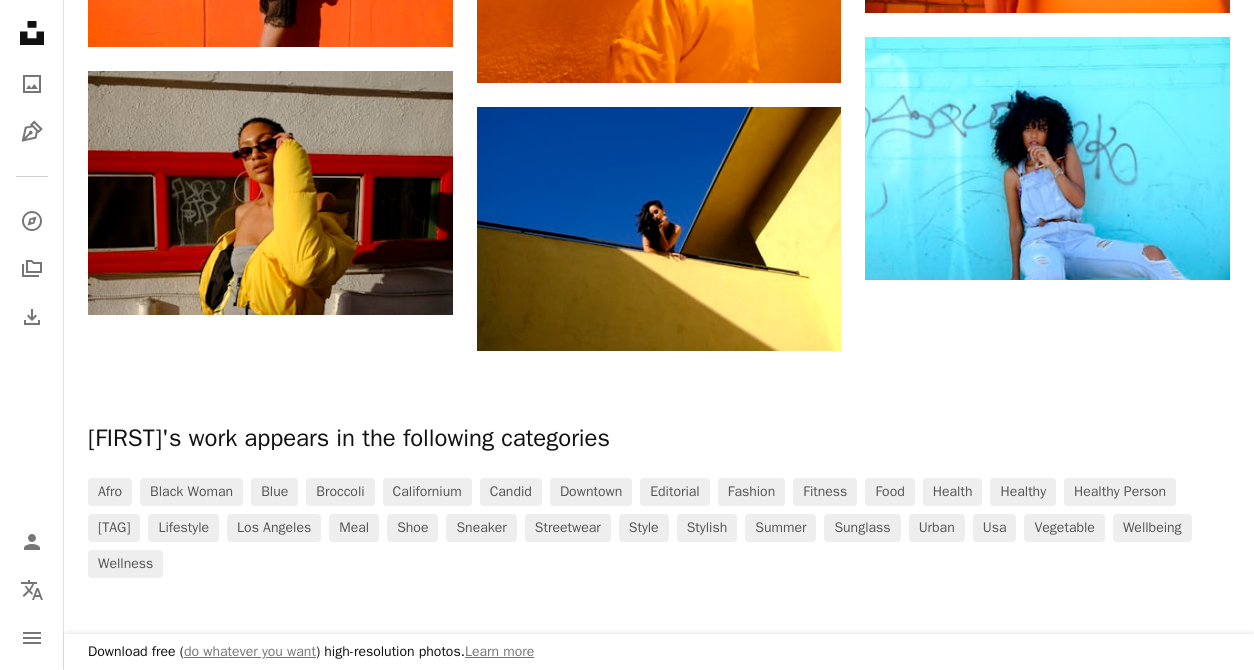 scroll, scrollTop: 62091, scrollLeft: 0, axis: vertical 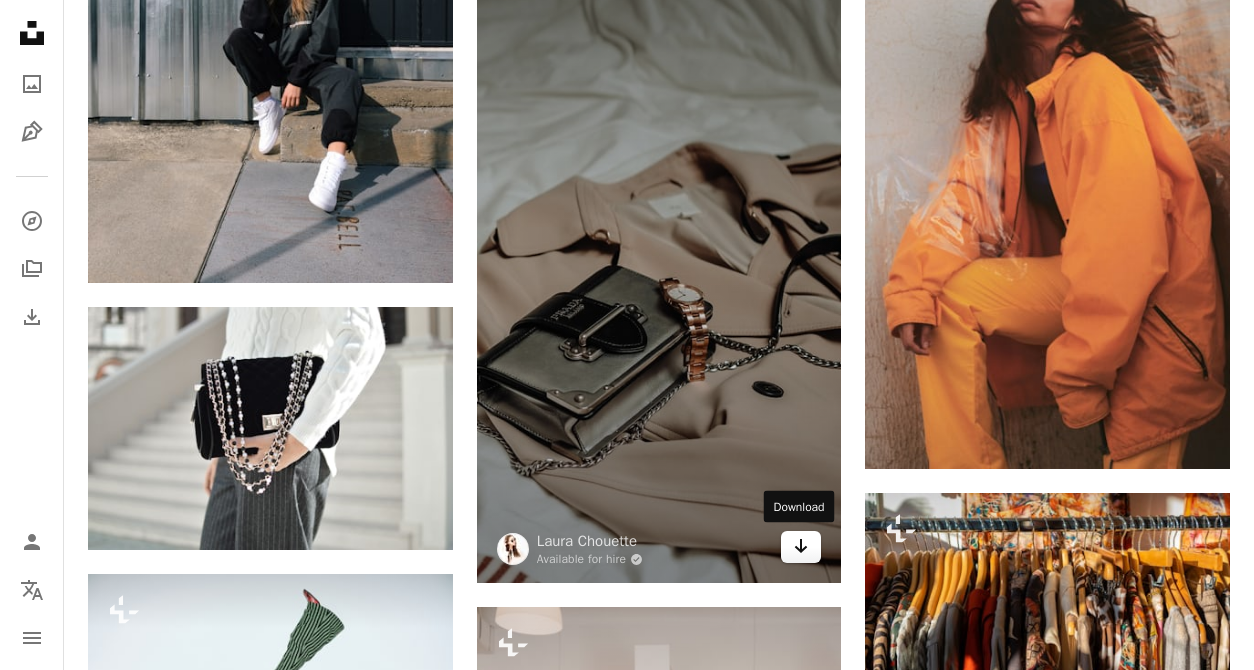 click on "Arrow pointing down" 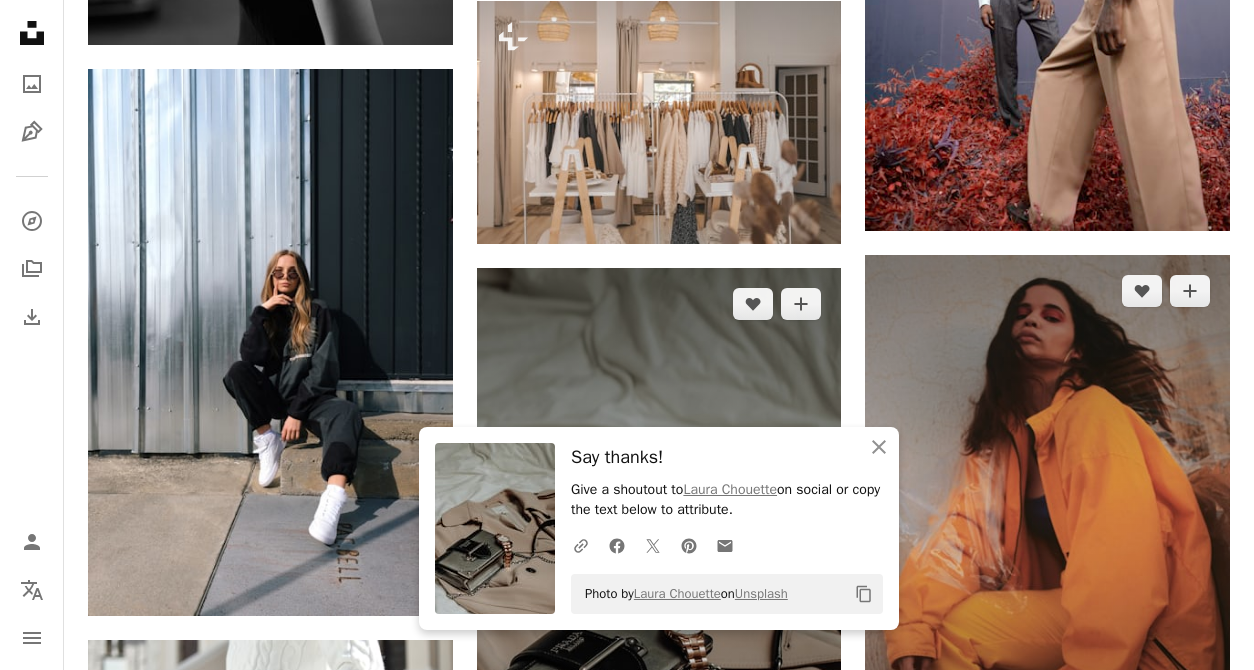 scroll, scrollTop: 13079, scrollLeft: 0, axis: vertical 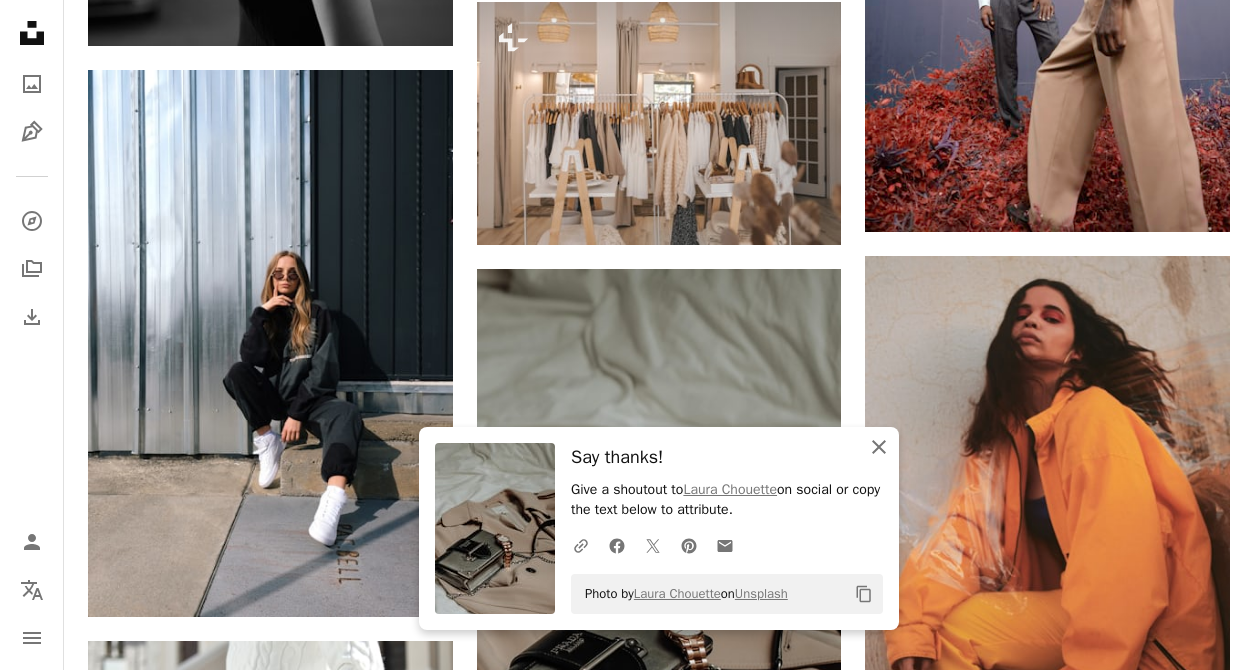 click on "An X shape" 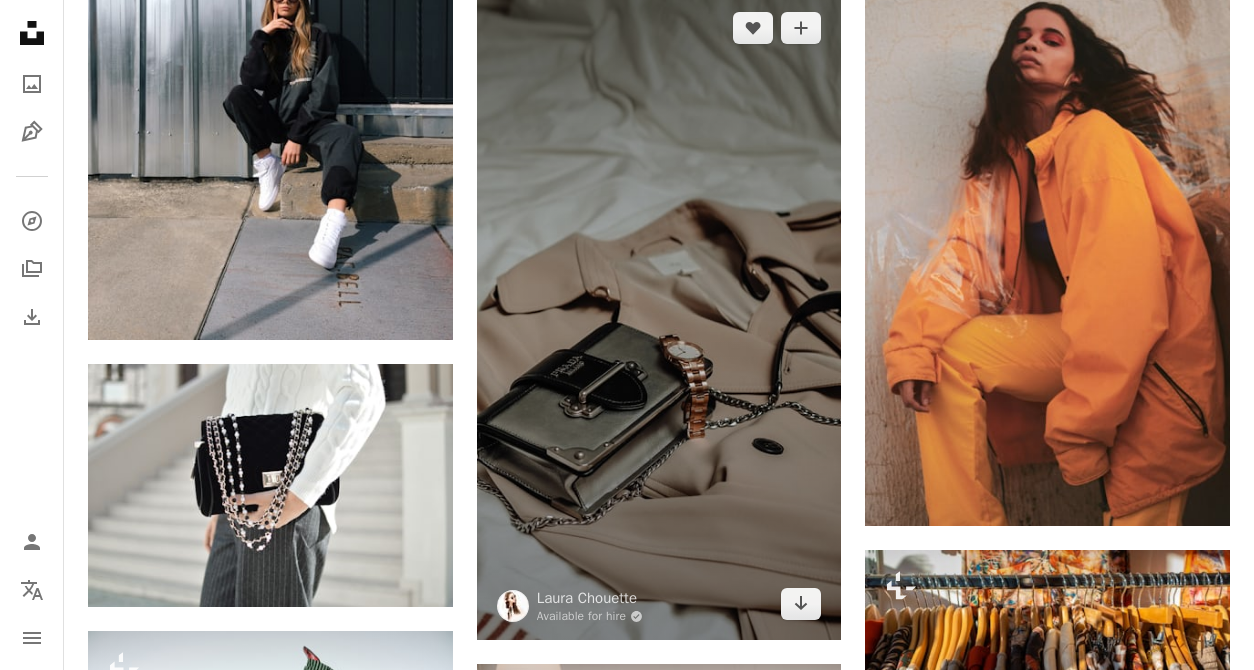 scroll, scrollTop: 13358, scrollLeft: 0, axis: vertical 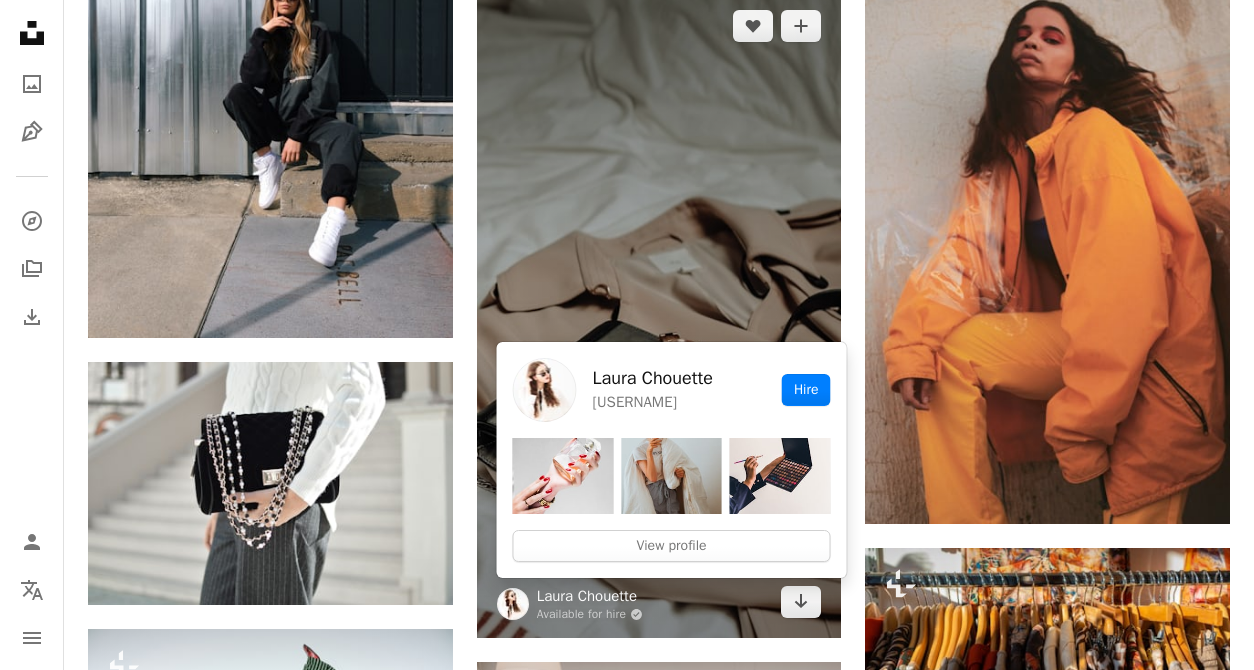 click on "Laura Chouette" at bounding box center [590, 596] 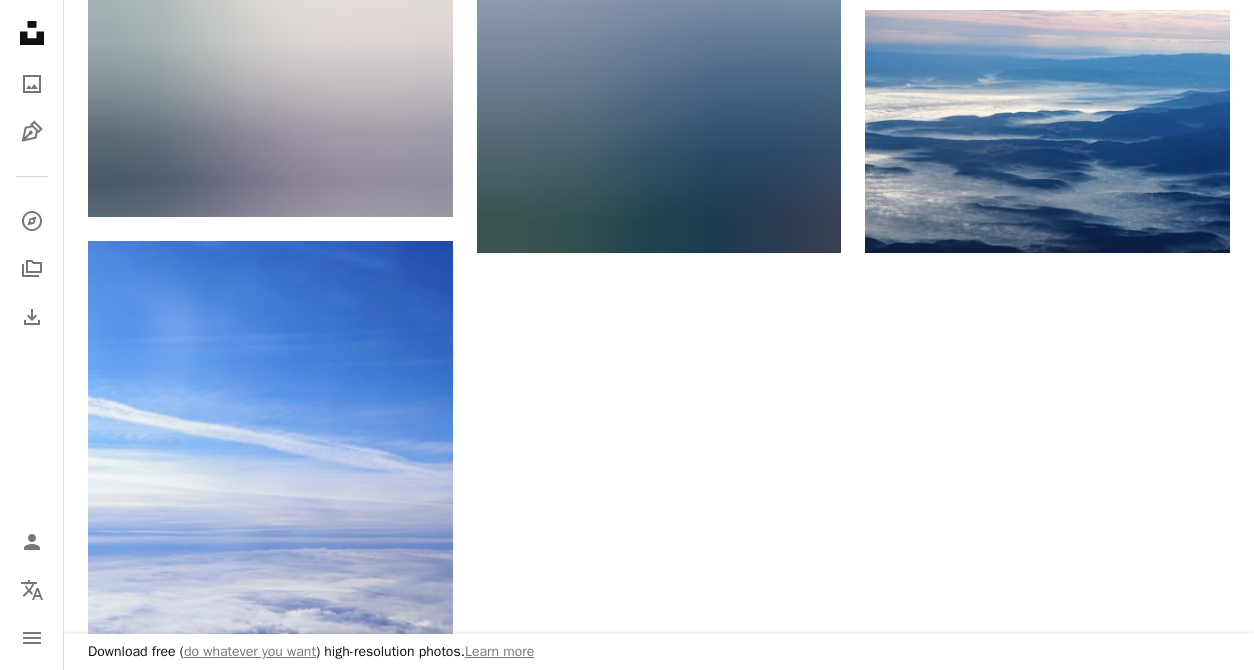 scroll, scrollTop: 4056, scrollLeft: 0, axis: vertical 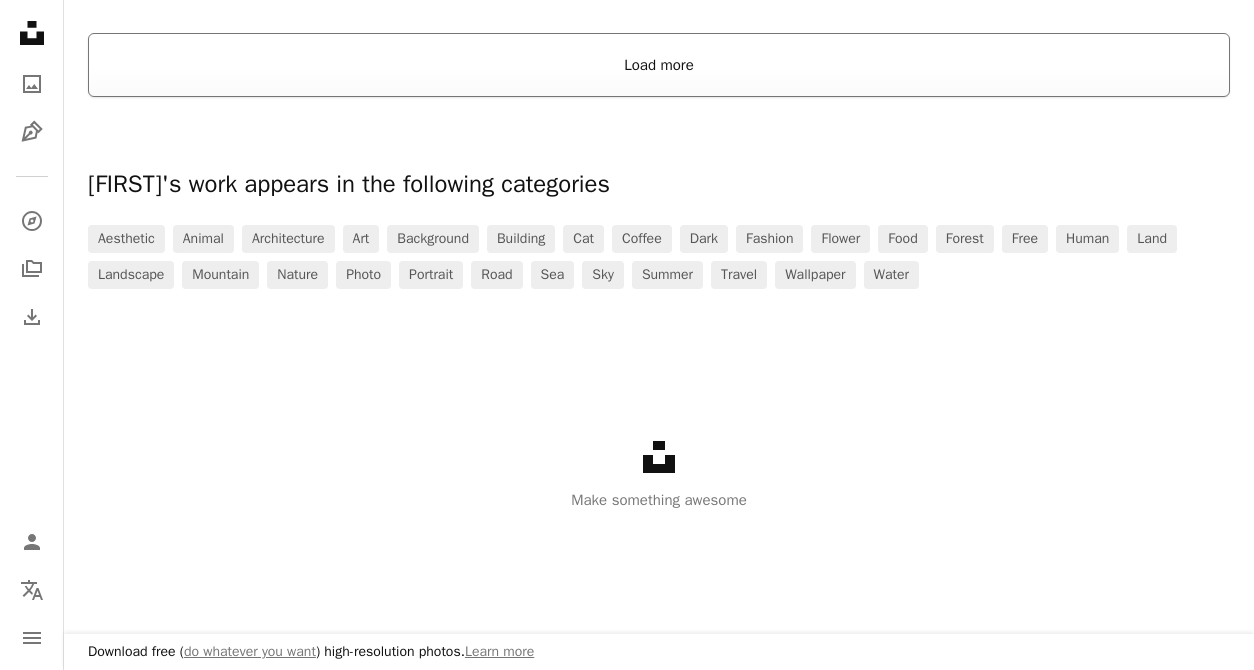 click on "Load more" at bounding box center [659, 65] 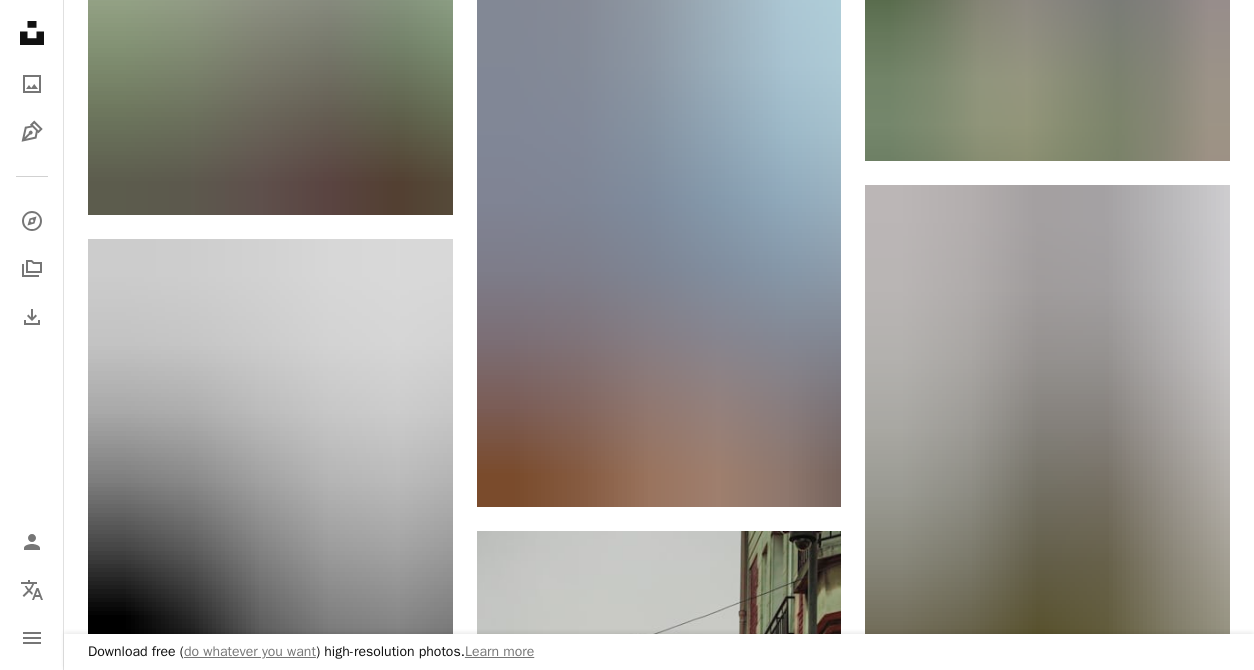 scroll, scrollTop: 27530, scrollLeft: 0, axis: vertical 